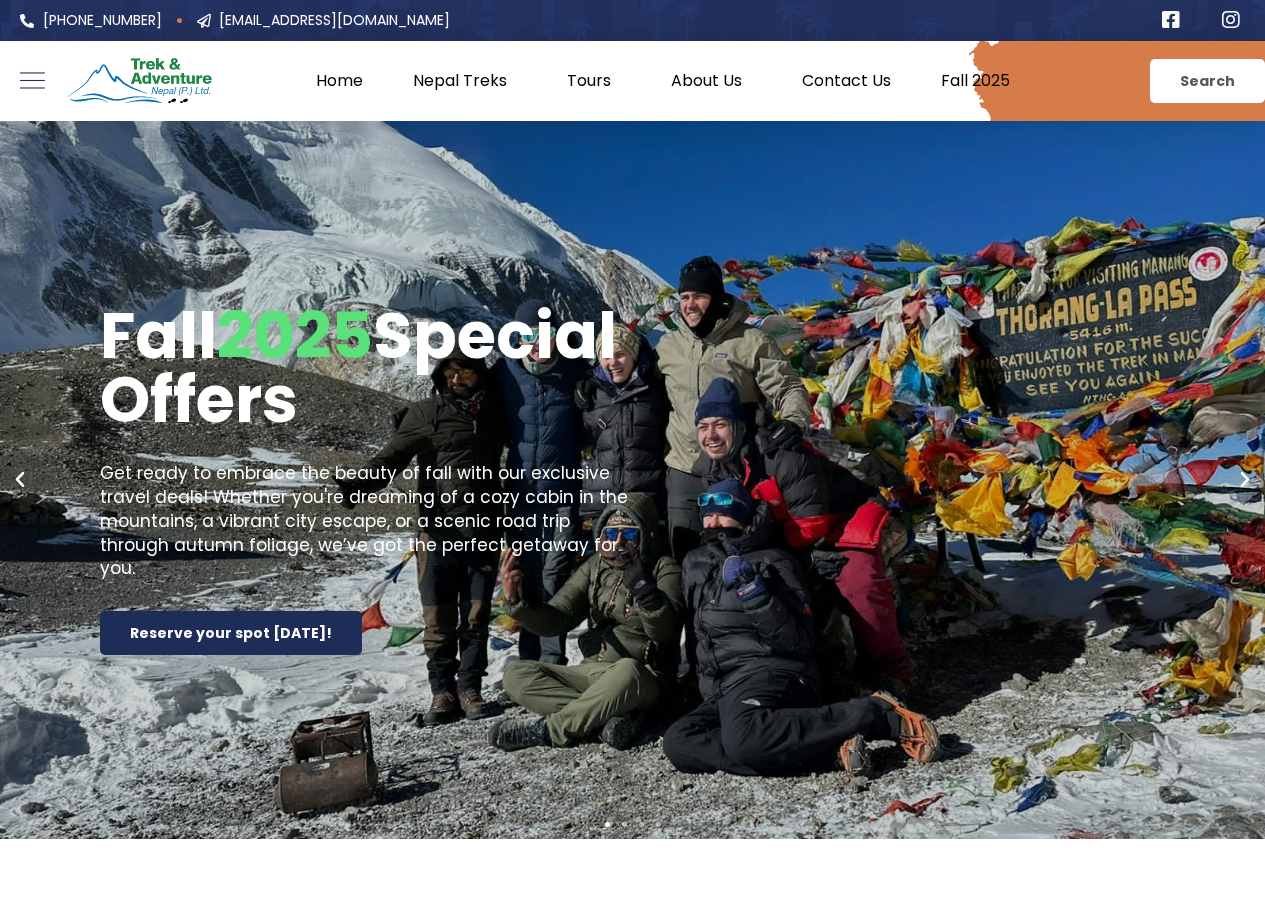 scroll, scrollTop: 0, scrollLeft: 0, axis: both 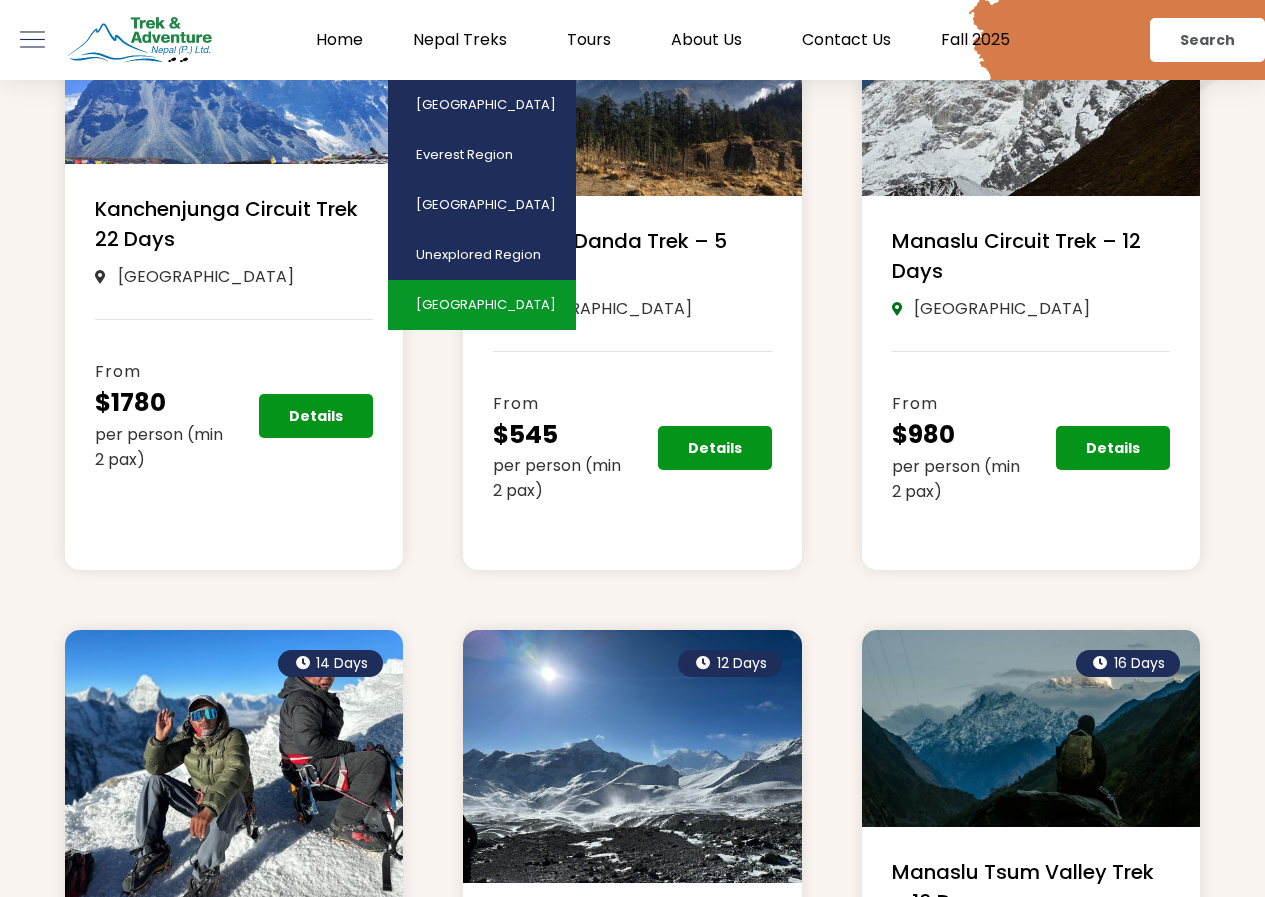 click on "[GEOGRAPHIC_DATA]" 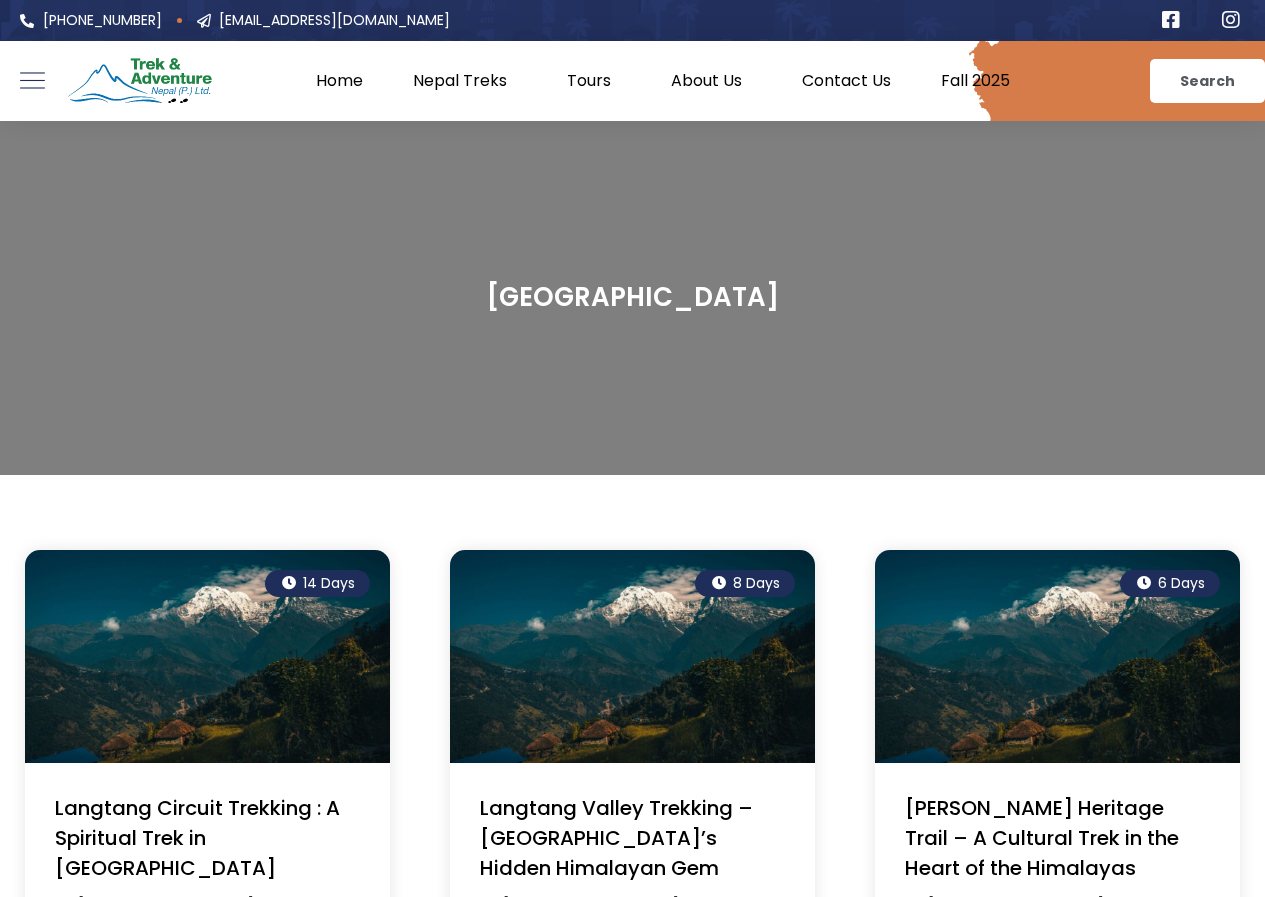 scroll, scrollTop: 0, scrollLeft: 0, axis: both 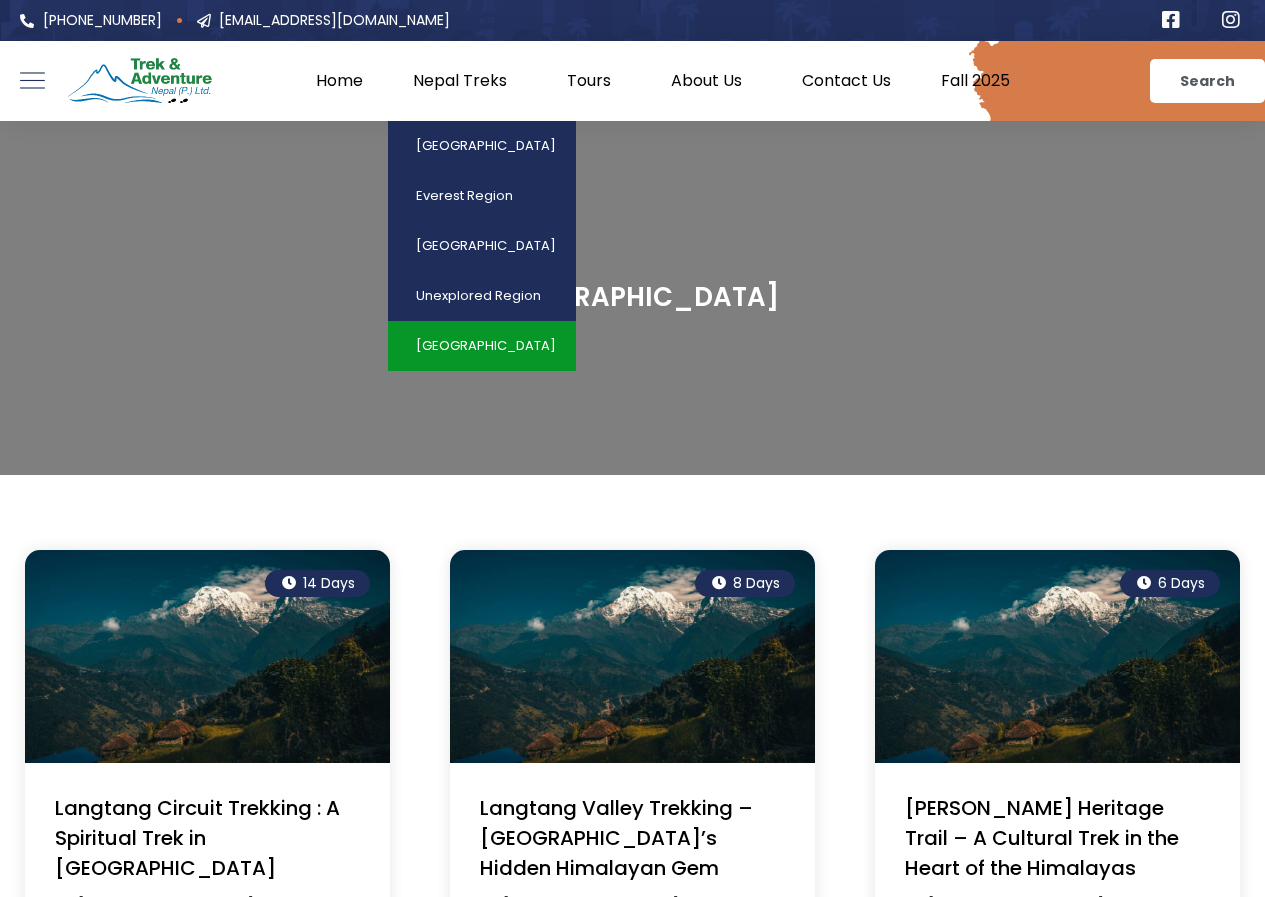 click on "Nepal Treks" 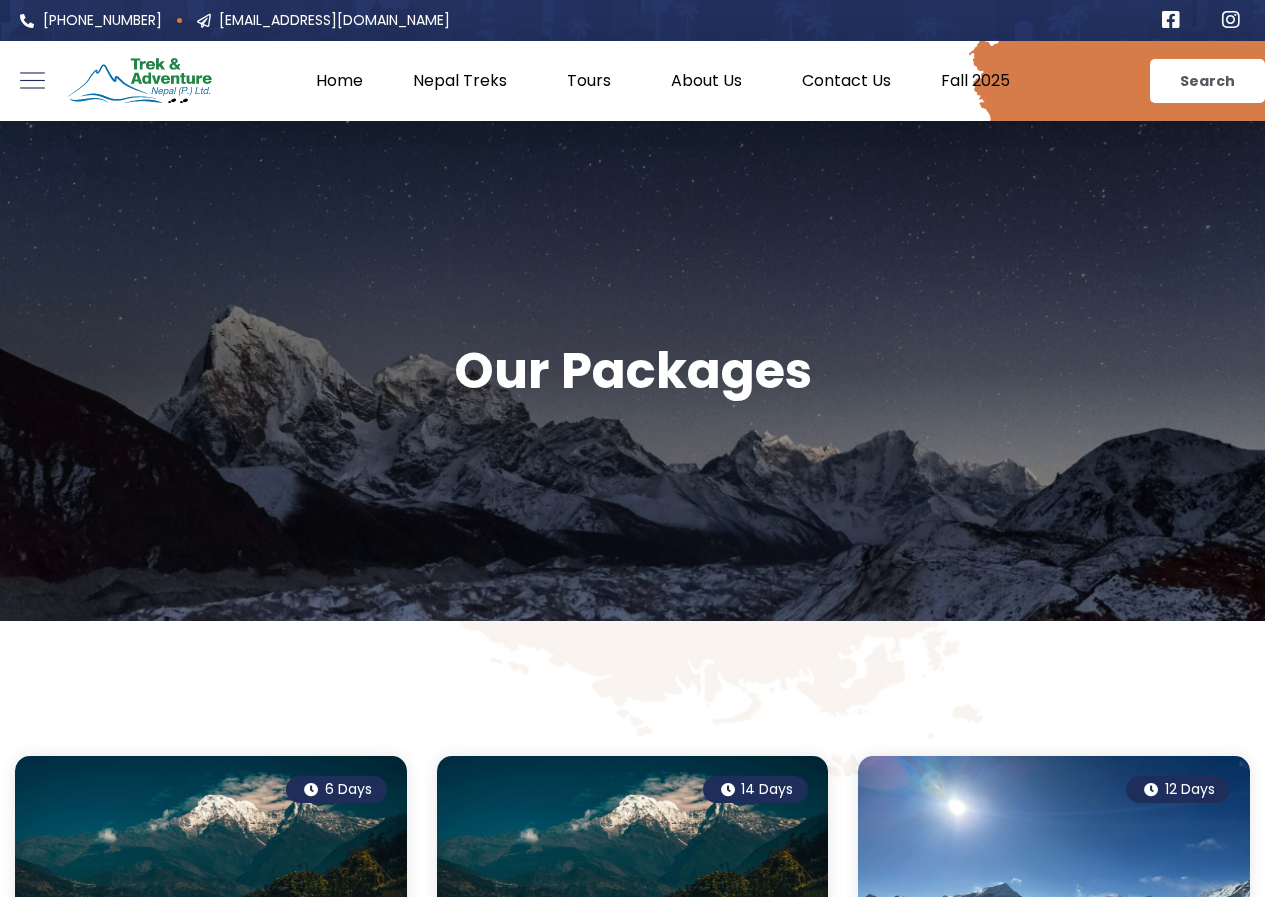 scroll, scrollTop: 0, scrollLeft: 0, axis: both 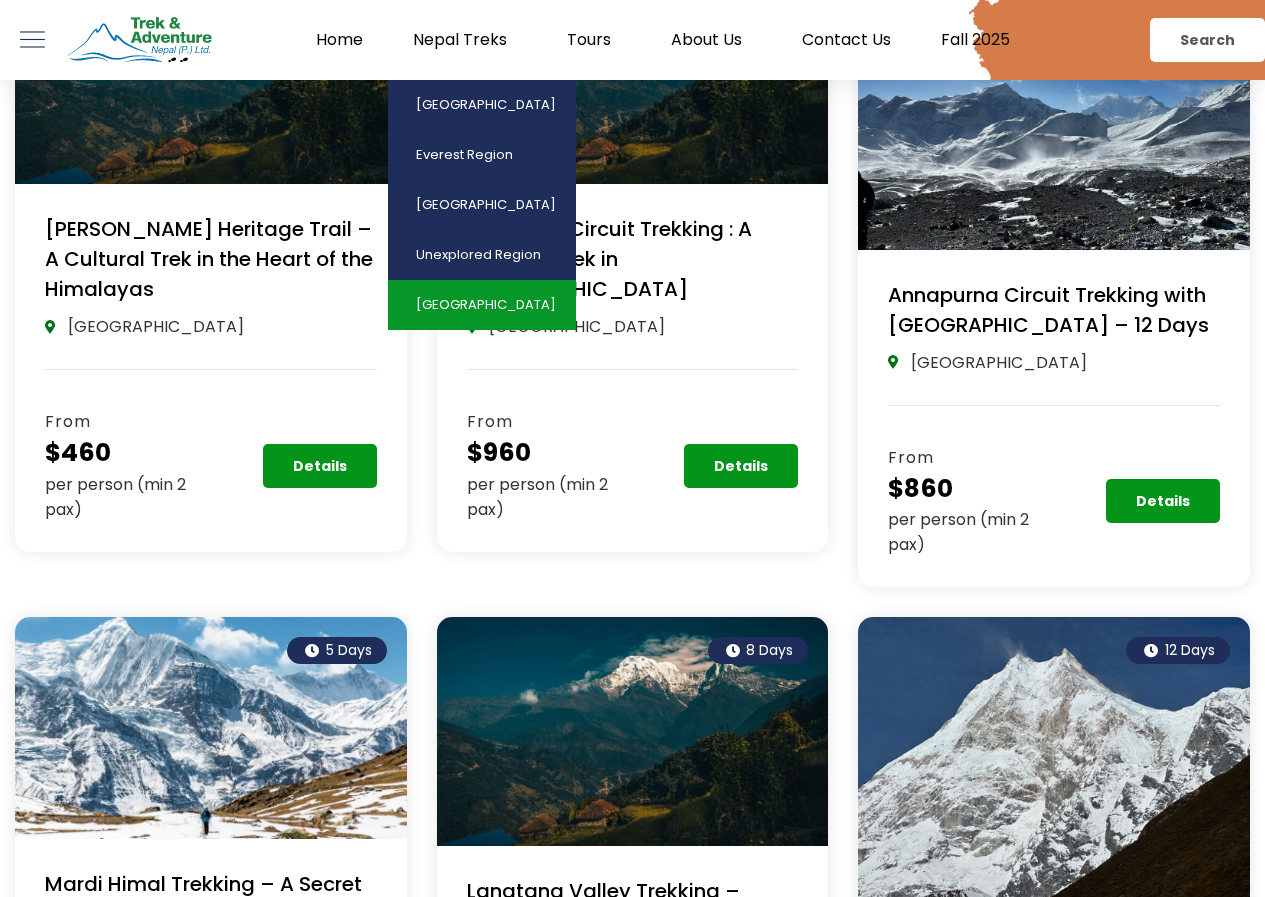 click on "[GEOGRAPHIC_DATA]" 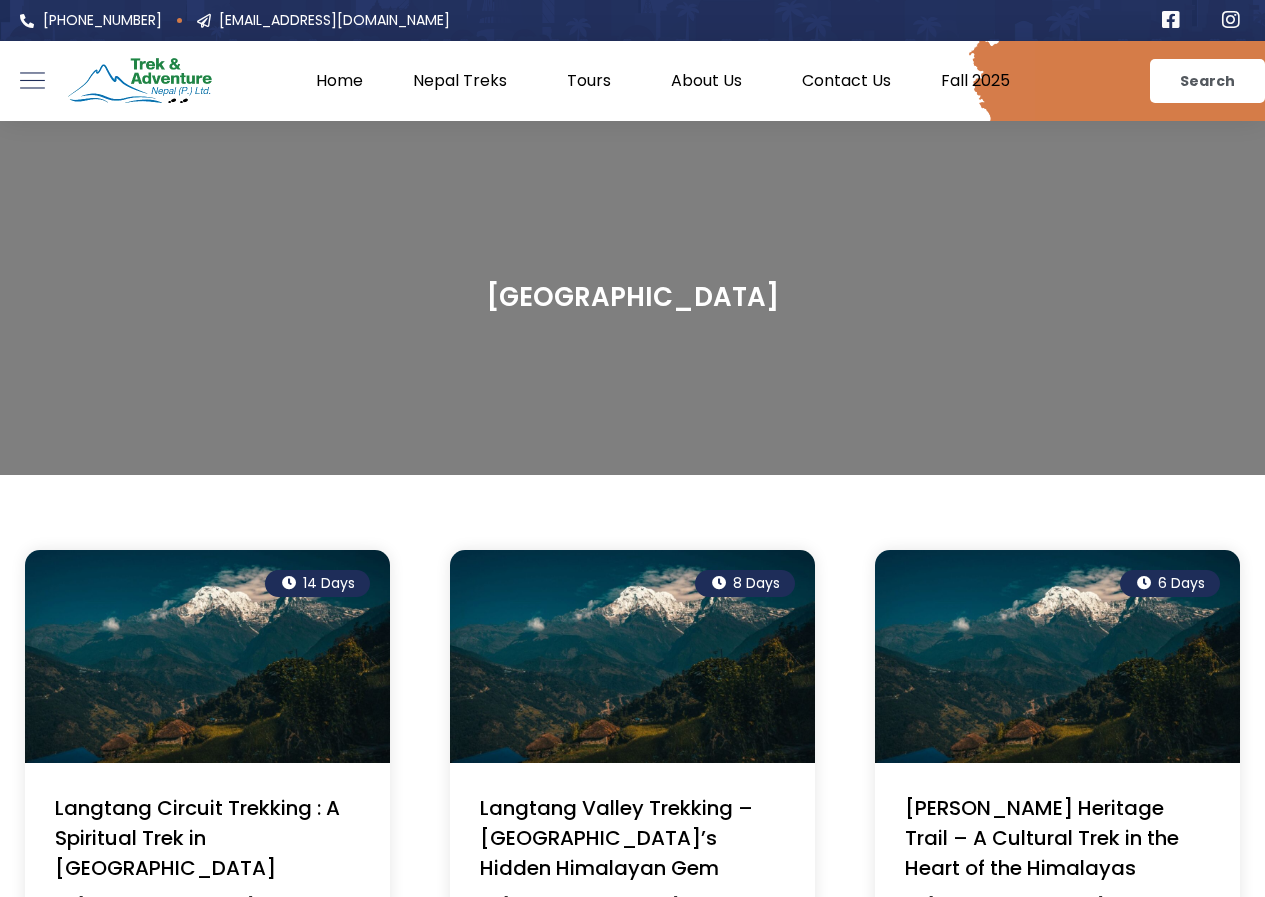 scroll, scrollTop: 0, scrollLeft: 0, axis: both 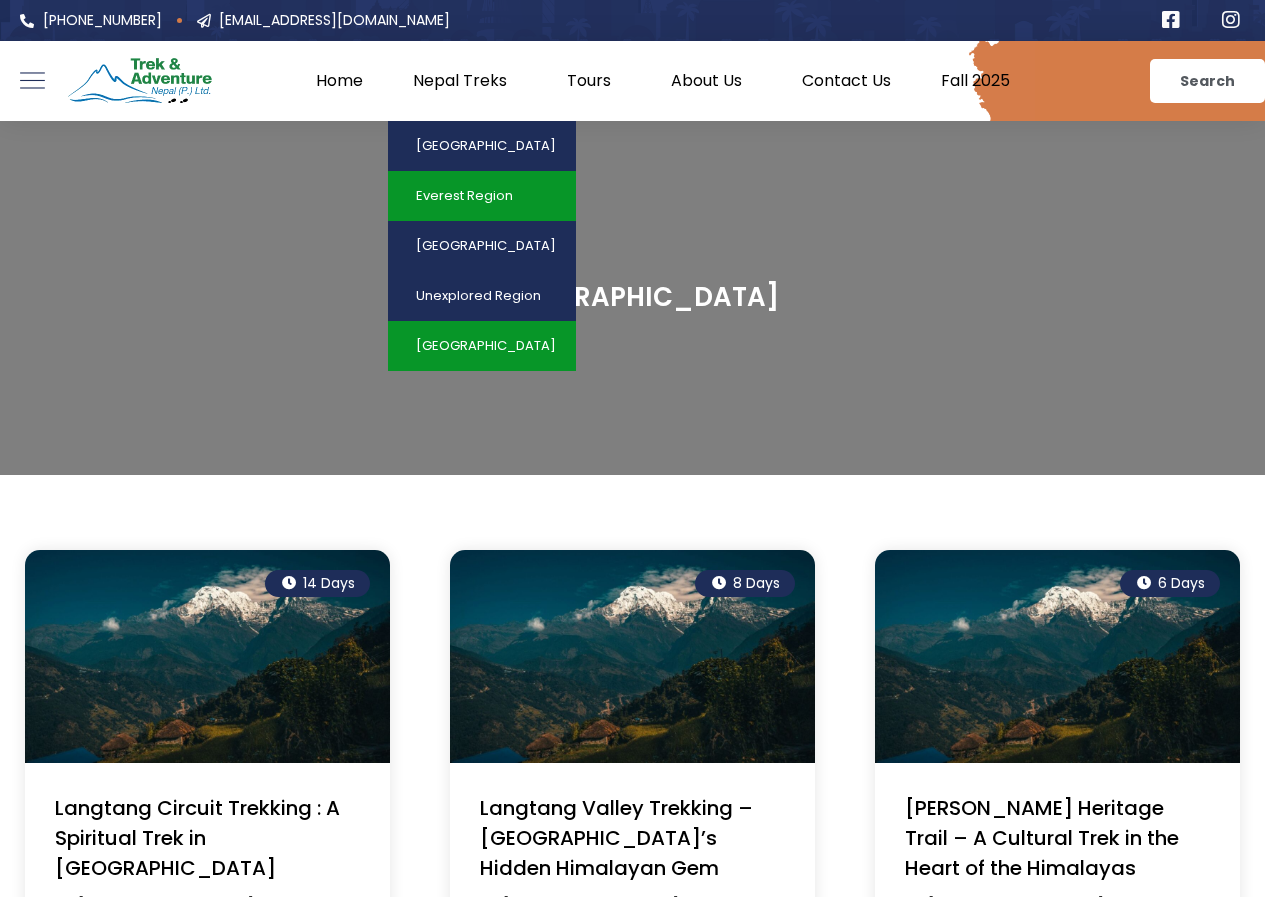click on "Everest Region" 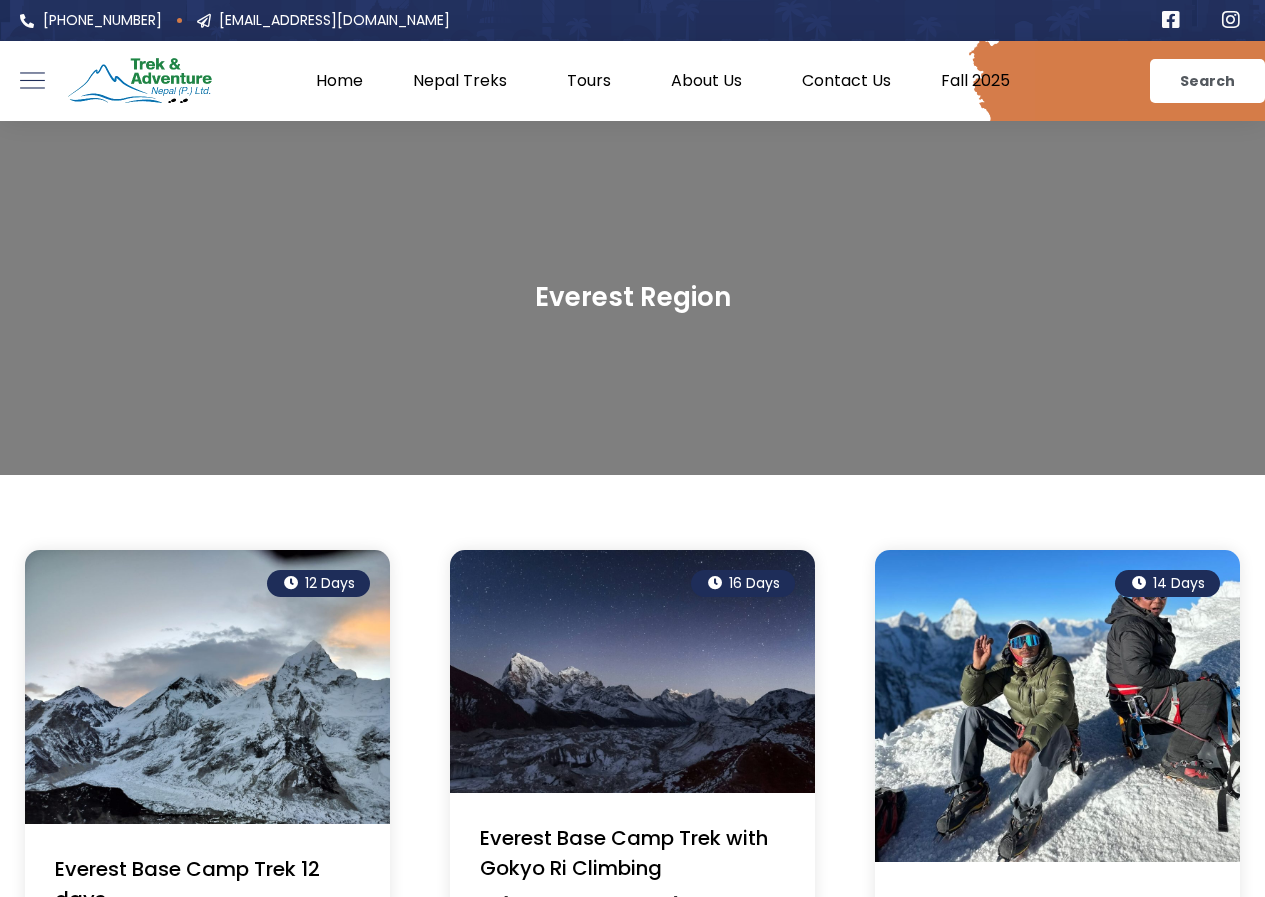 scroll, scrollTop: 0, scrollLeft: 0, axis: both 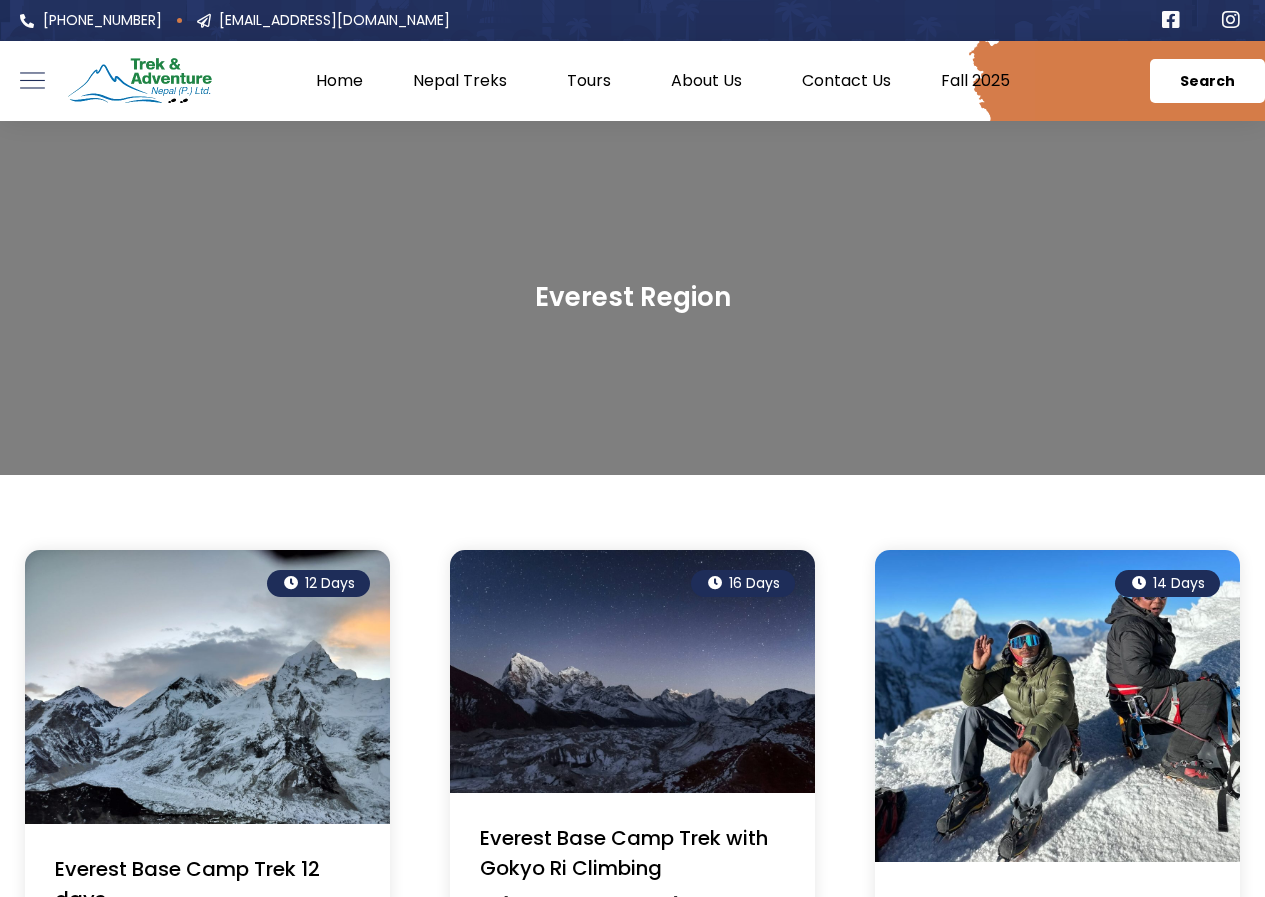 click on "Search" at bounding box center [1207, 81] 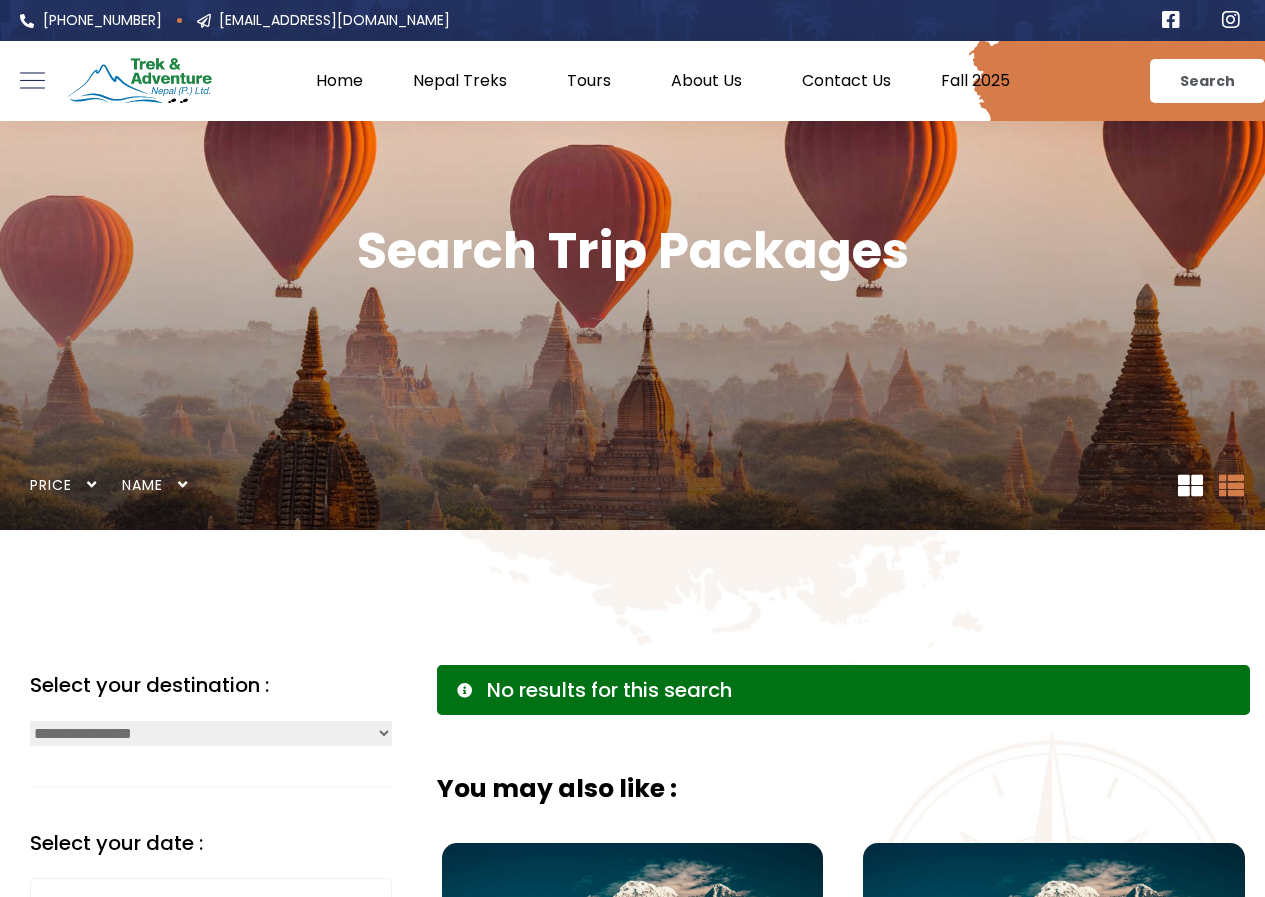 scroll, scrollTop: 0, scrollLeft: 0, axis: both 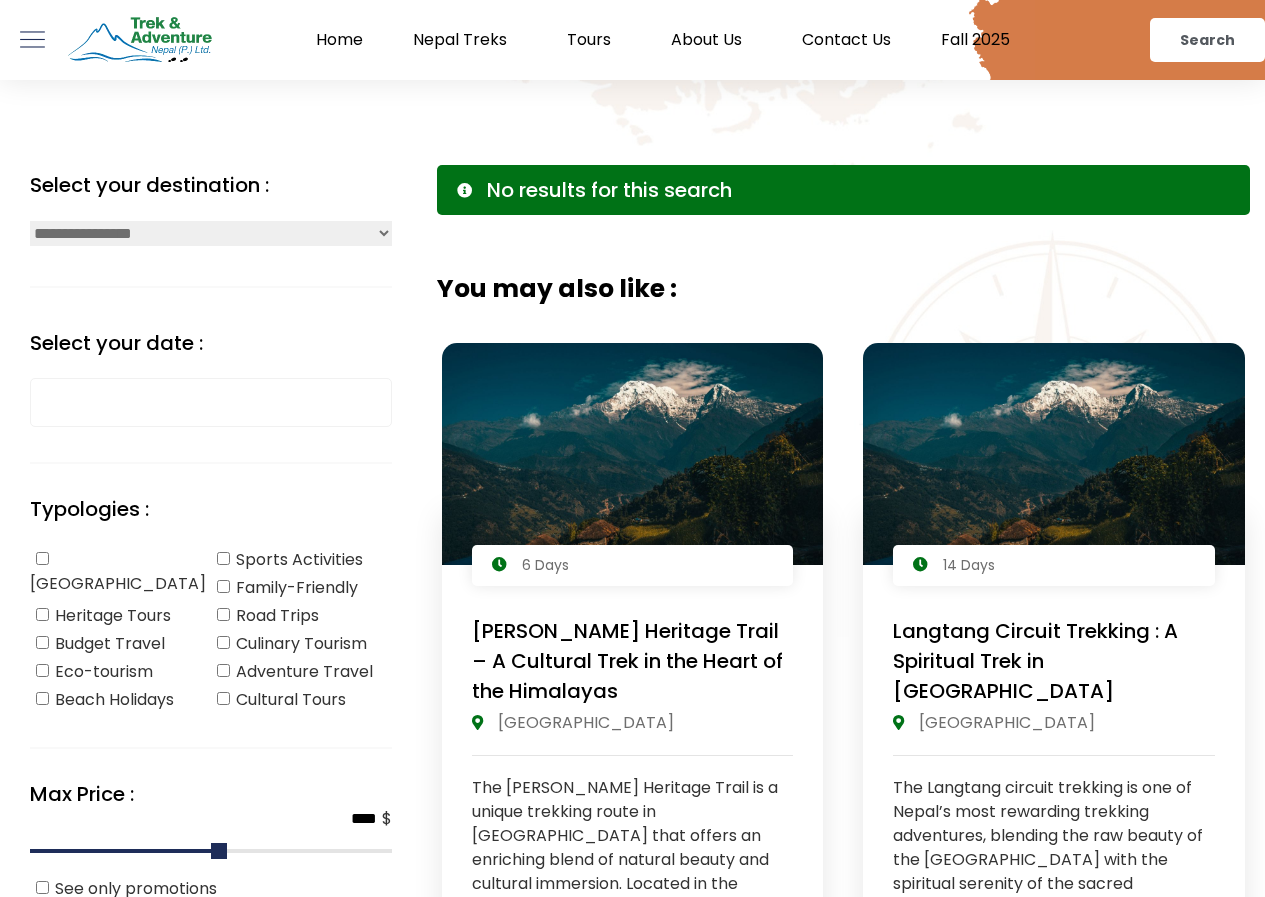 click on "**********" at bounding box center [211, 233] 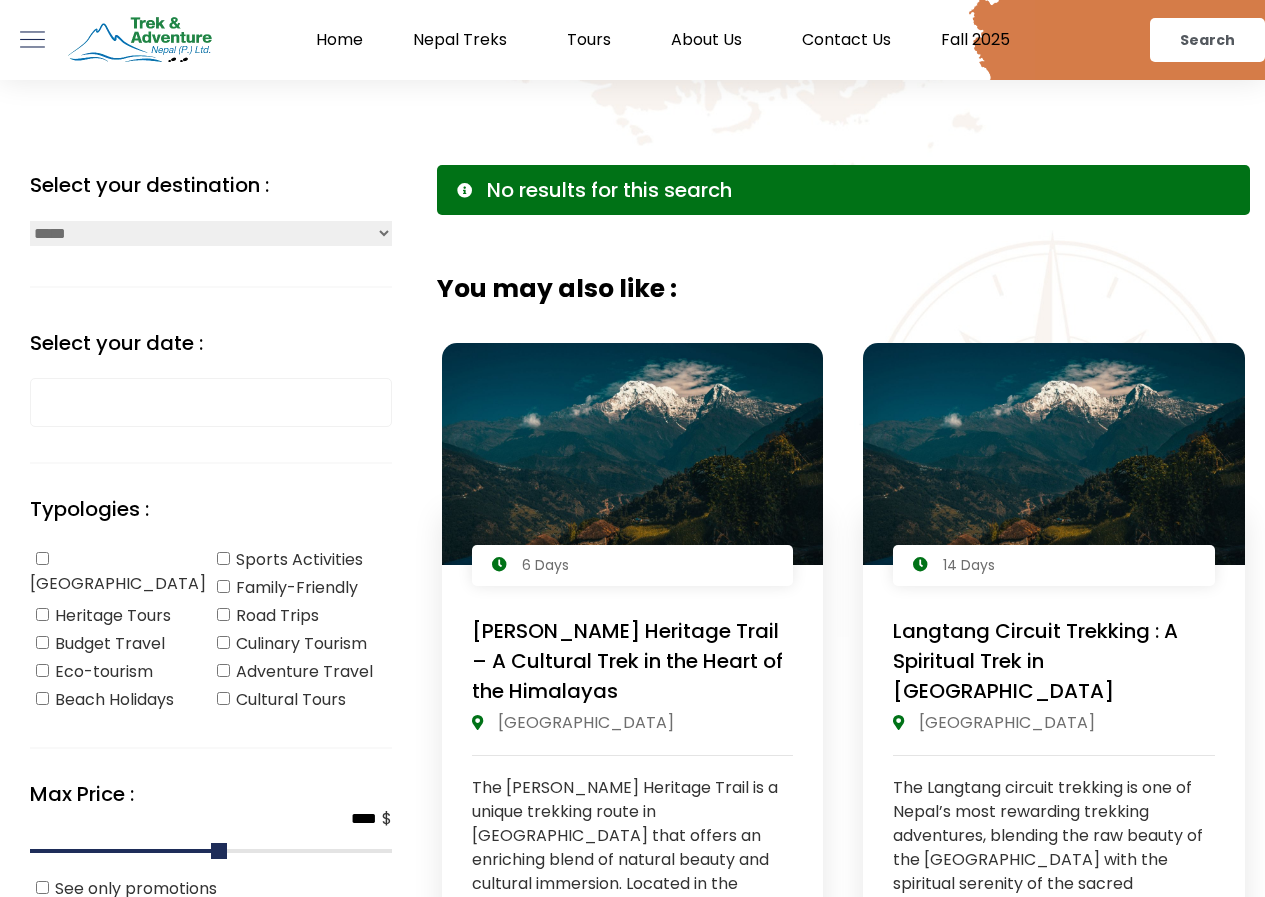 click on "**********" at bounding box center [211, 233] 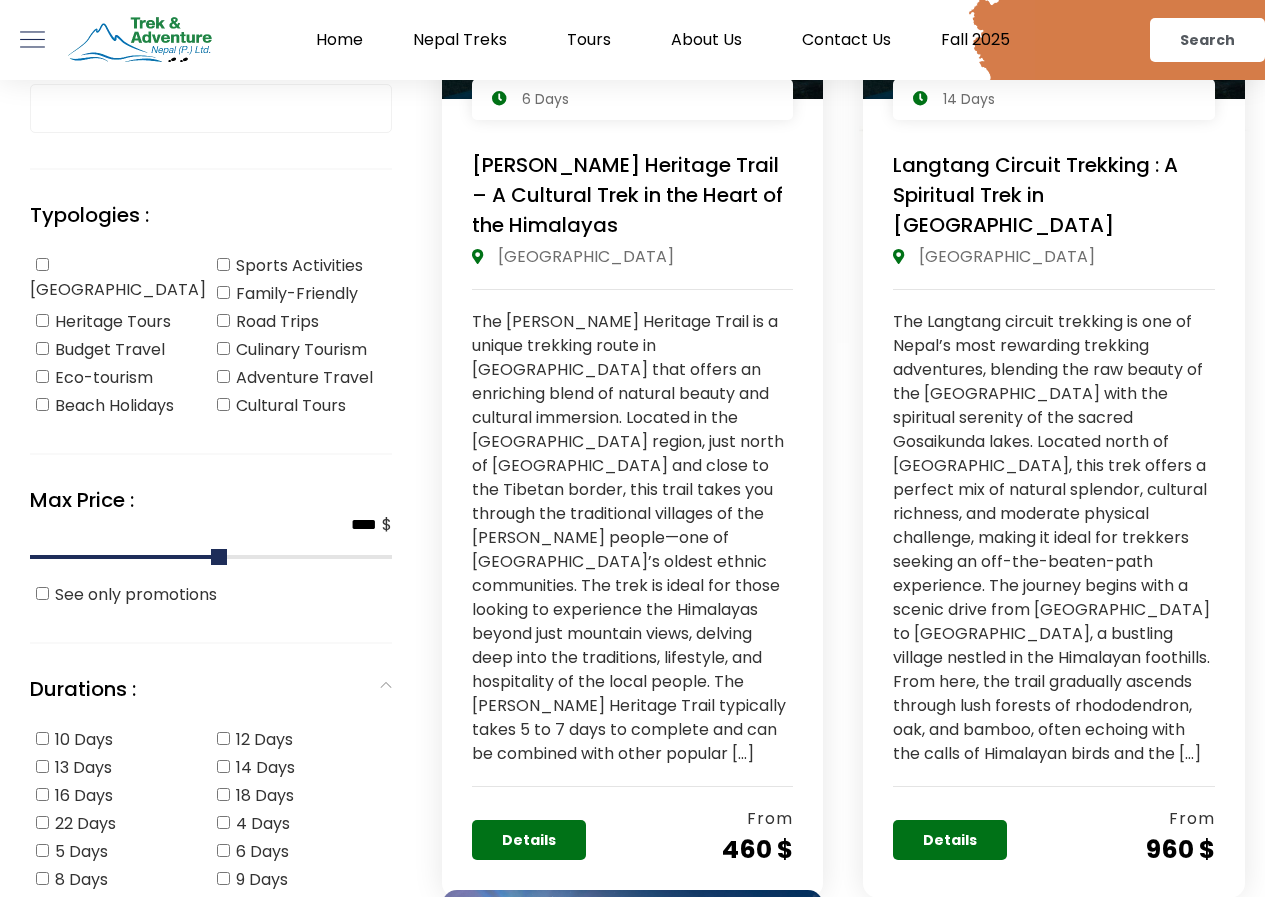 scroll, scrollTop: 300, scrollLeft: 0, axis: vertical 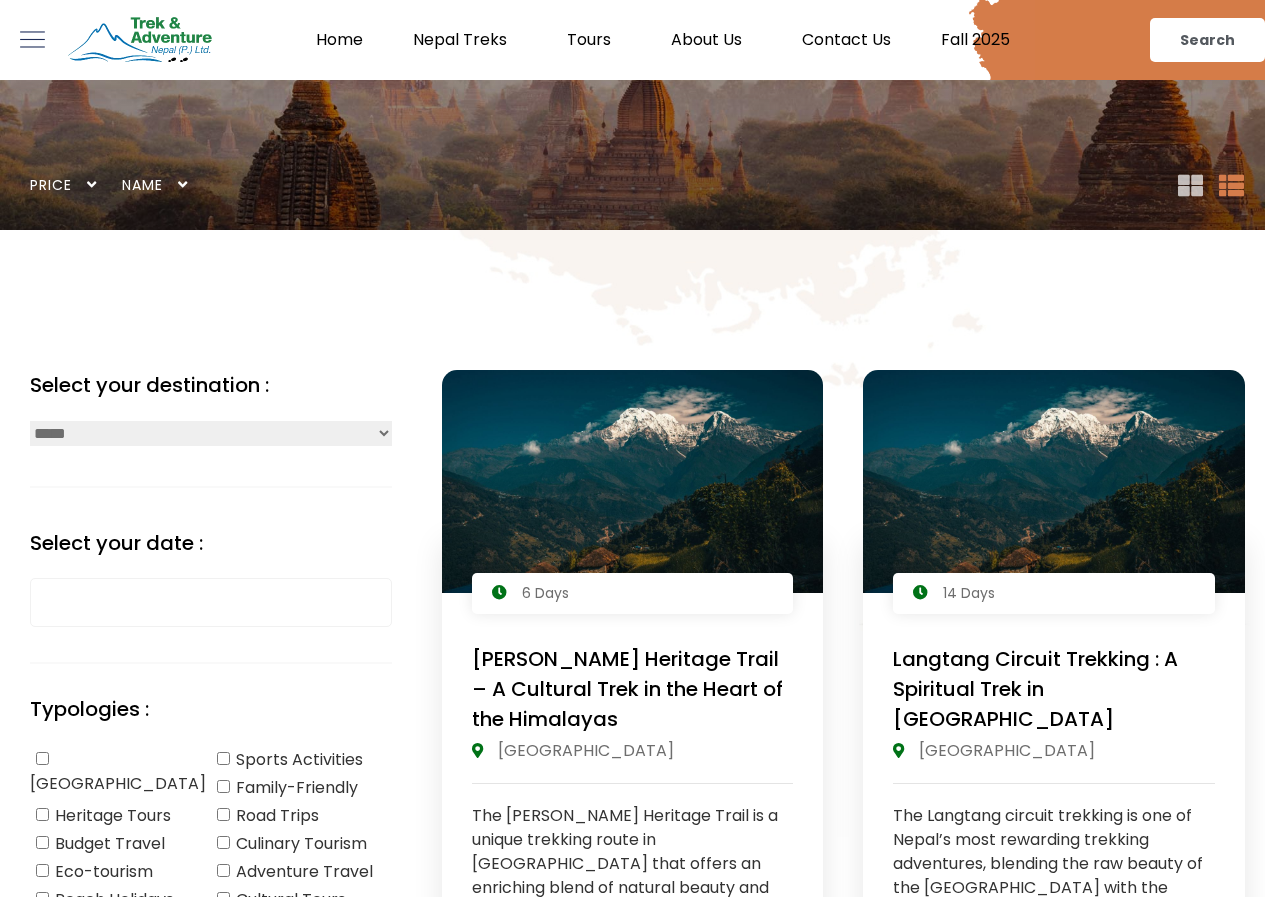 click at bounding box center (1191, 185) 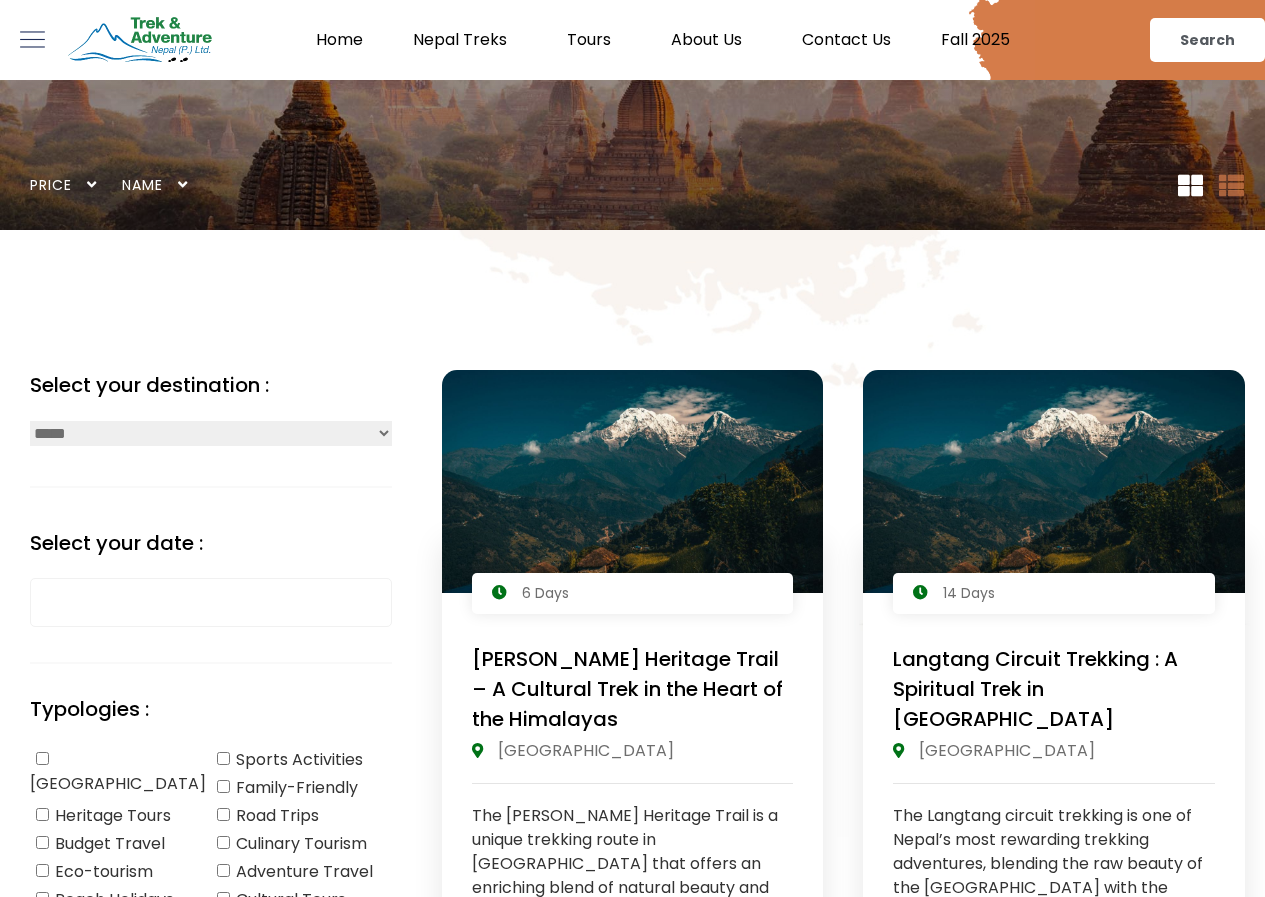 click at bounding box center [1232, 185] 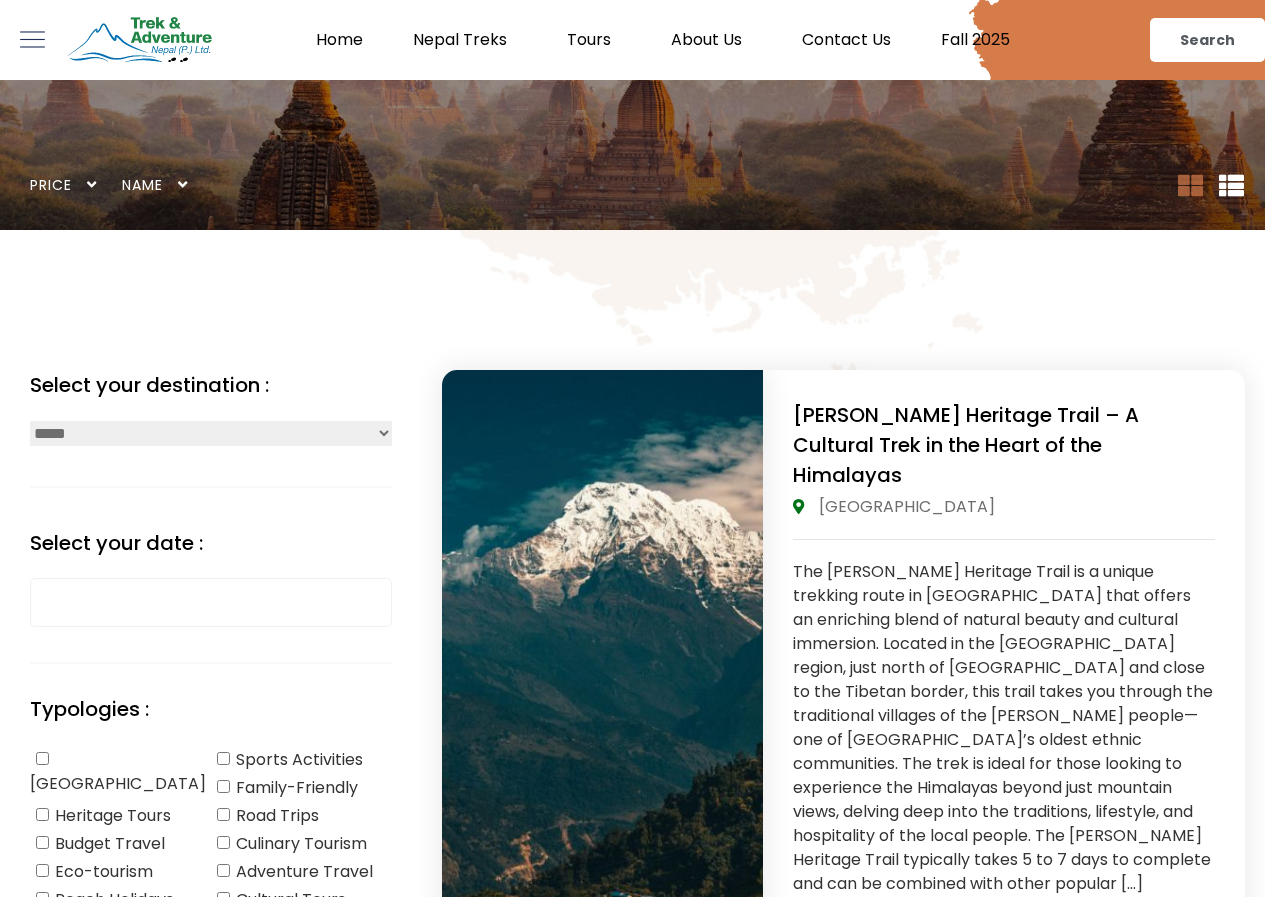 click at bounding box center (1191, 185) 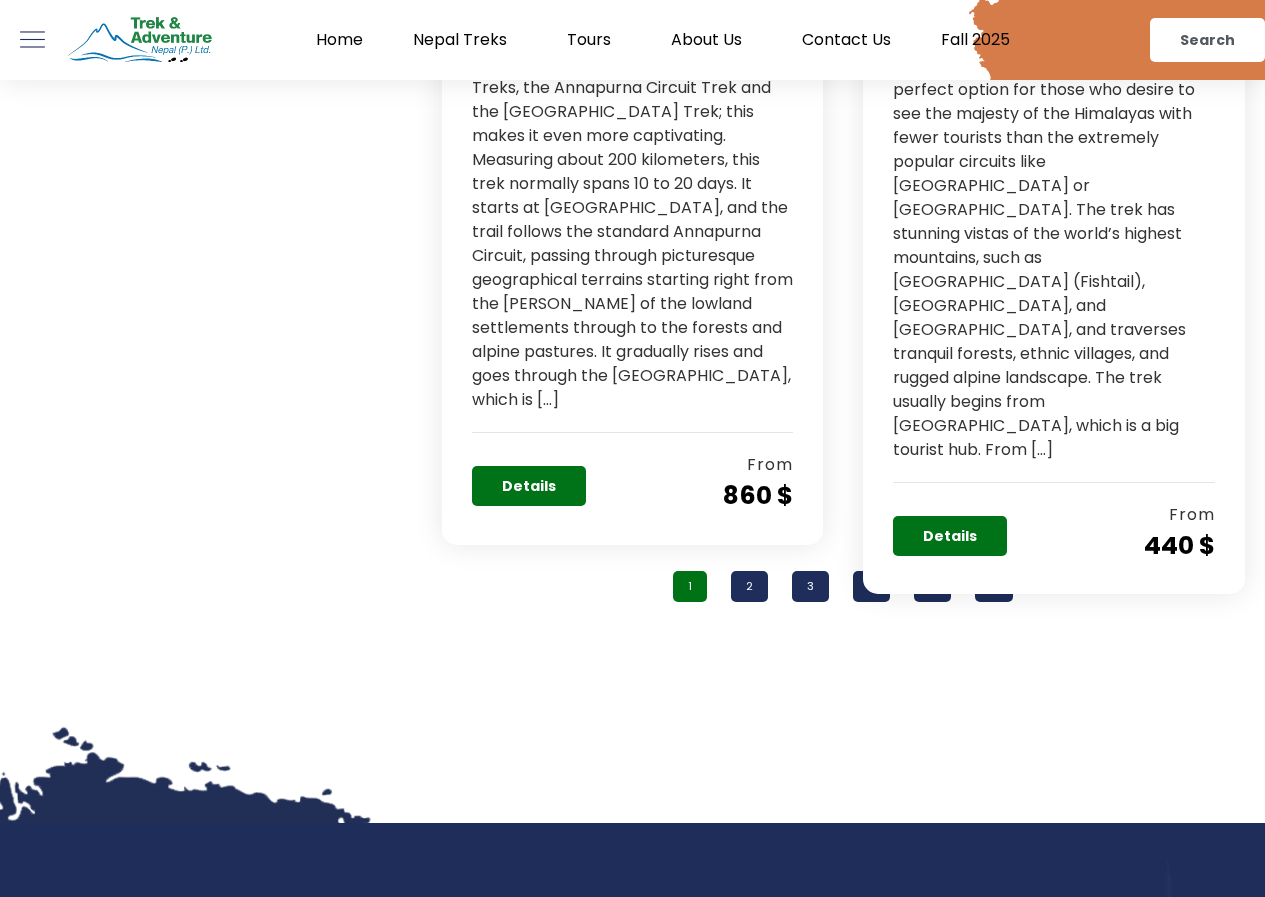 scroll, scrollTop: 2200, scrollLeft: 0, axis: vertical 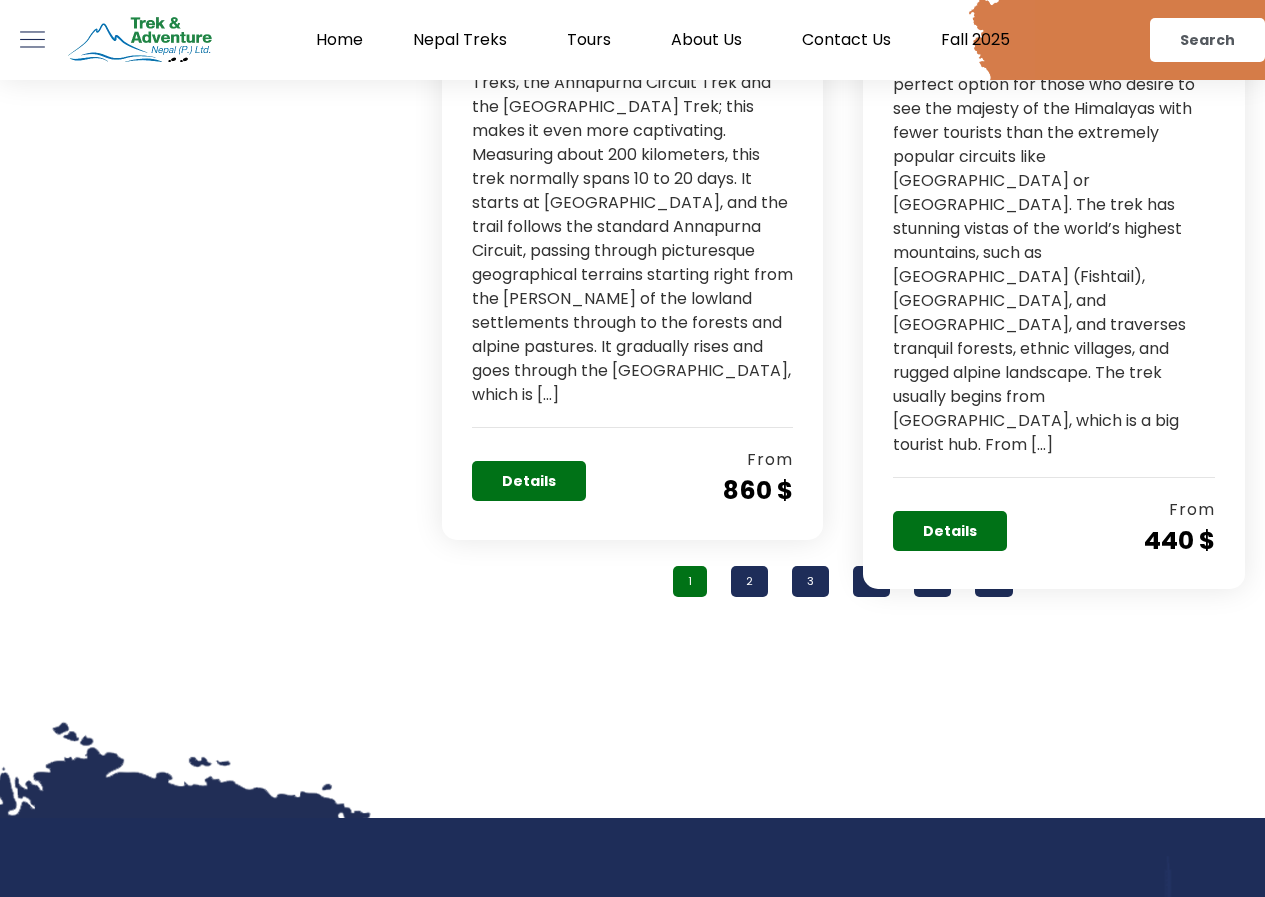 click on "2" at bounding box center [749, 581] 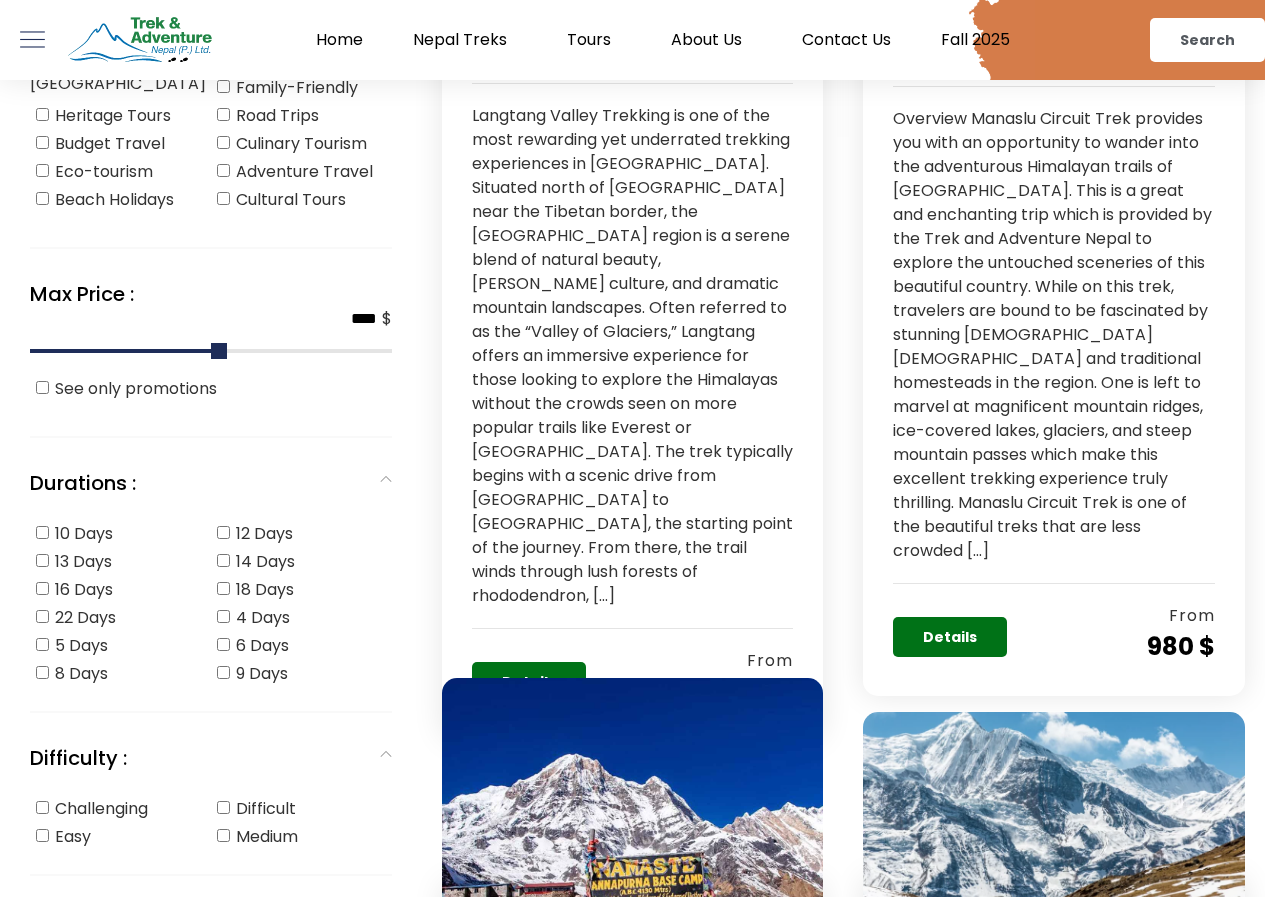 scroll, scrollTop: 700, scrollLeft: 0, axis: vertical 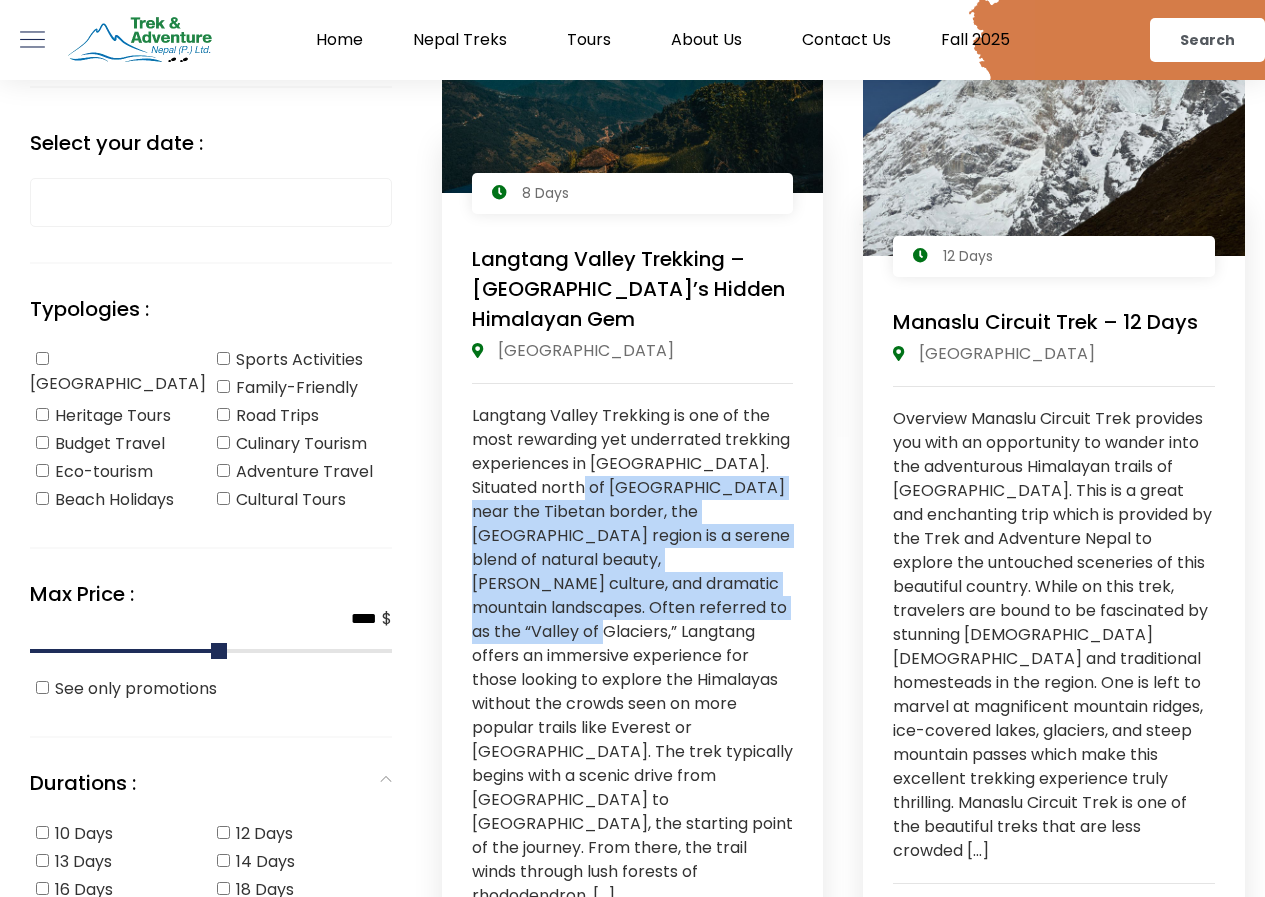 drag, startPoint x: 639, startPoint y: 519, endPoint x: 740, endPoint y: 599, distance: 128.84486 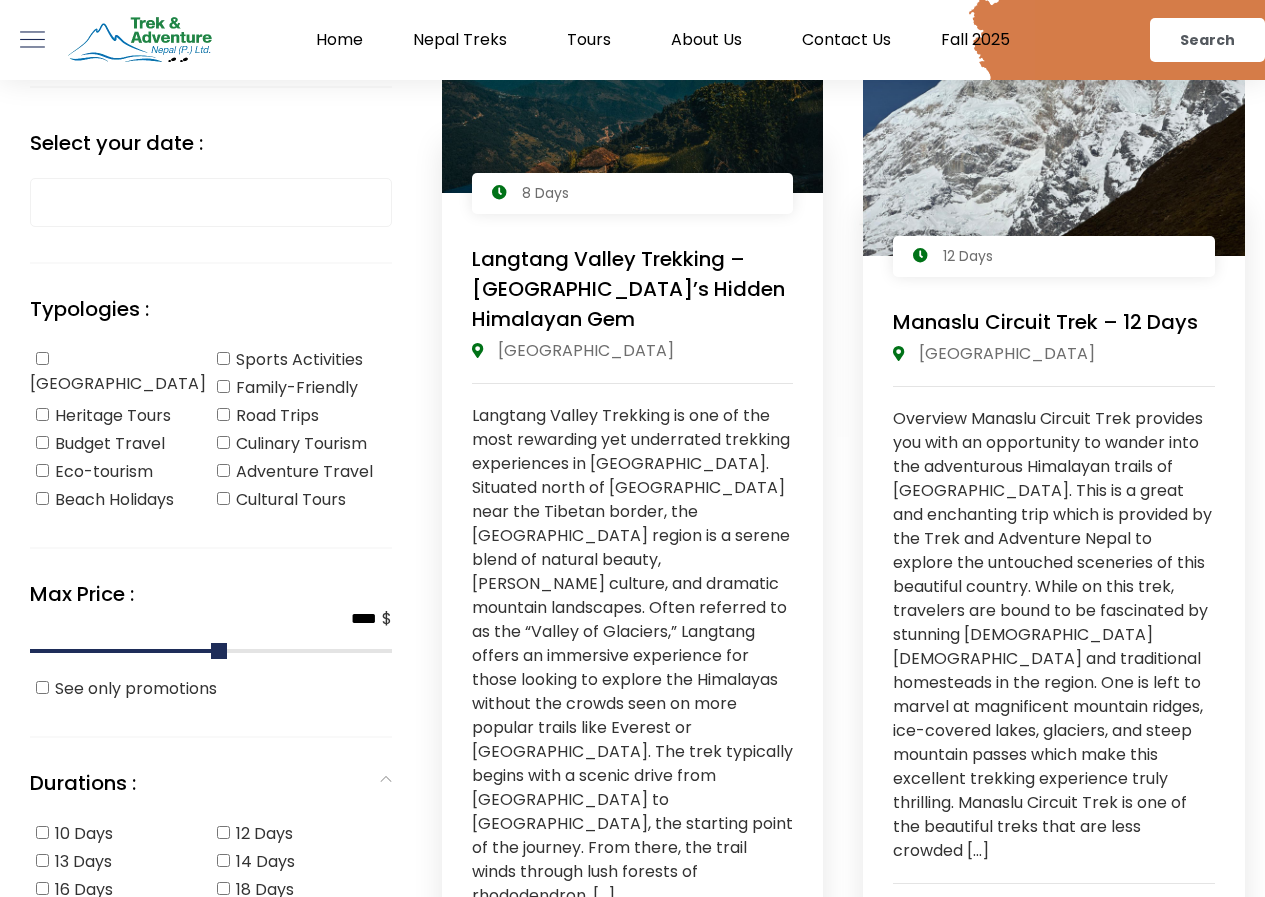 click on "Langtang Valley Trekking is one of the most rewarding yet underrated trekking experiences in Nepal. Situated north of Kathmandu near the Tibetan border, the Langtang region is a serene blend of natural beauty, rich Tamang culture, and dramatic mountain landscapes. Often referred to as the “Valley of Glaciers,” Langtang offers an immersive experience for those looking to explore the Himalayas without the crowds seen on more popular trails like Everest or Annapurna. The trek typically begins with a scenic drive from Kathmandu to Syabrubesi, the starting point of the journey. From there, the trail winds through lush forests of rhododendron, […]" at bounding box center (633, 656) 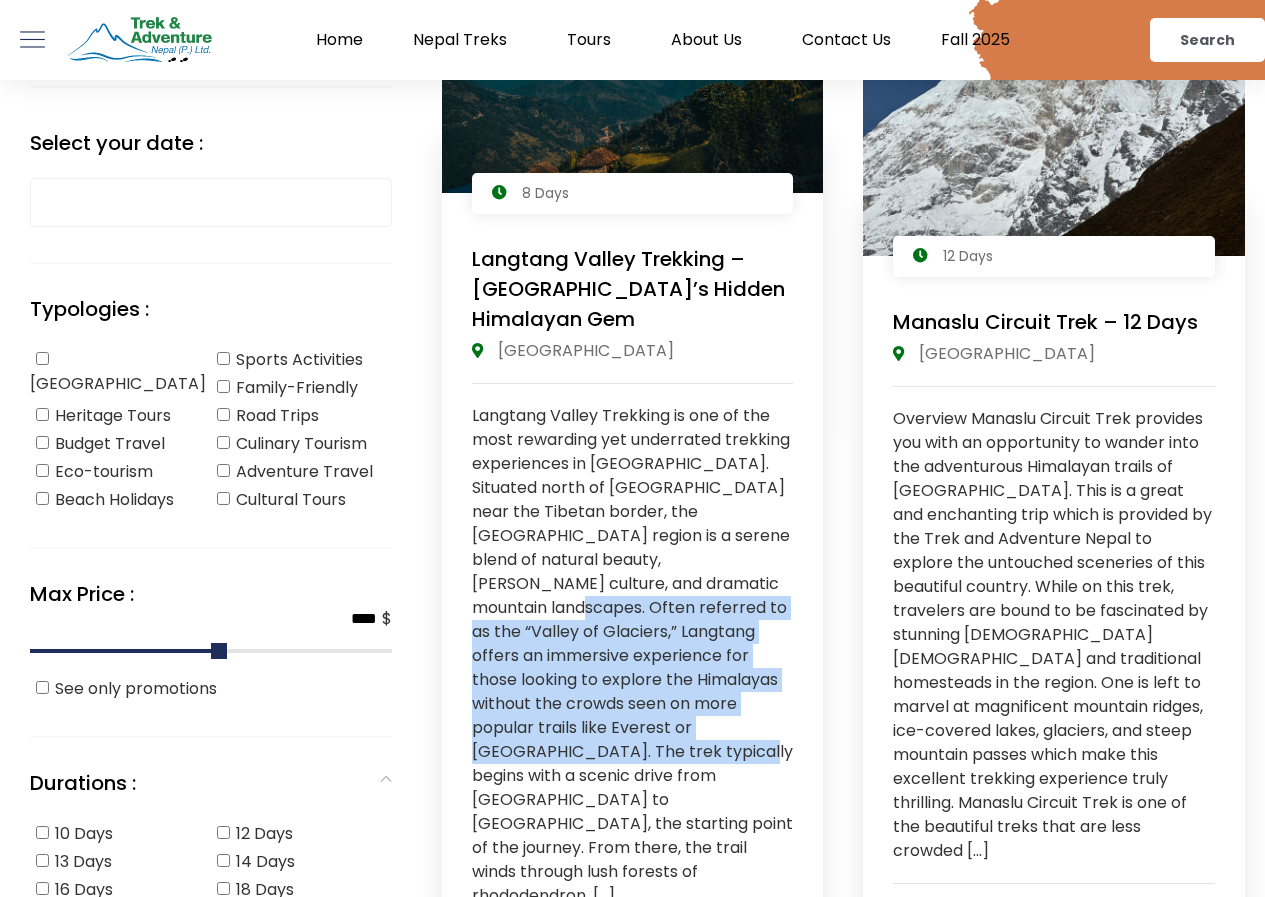 drag, startPoint x: 707, startPoint y: 695, endPoint x: 602, endPoint y: 500, distance: 221.47235 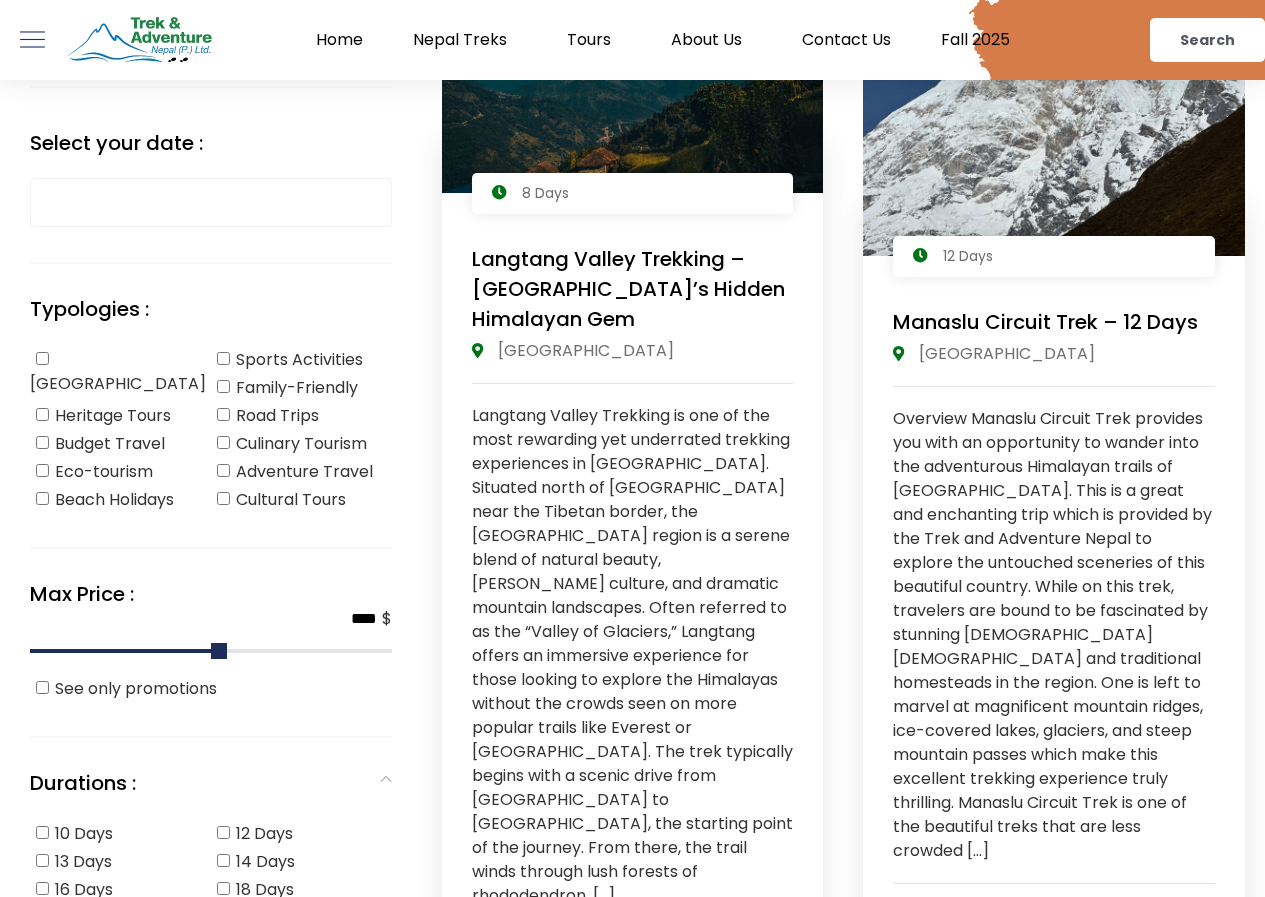 click on "Langtang Valley Trekking is one of the most rewarding yet underrated trekking experiences in Nepal. Situated north of Kathmandu near the Tibetan border, the Langtang region is a serene blend of natural beauty, rich Tamang culture, and dramatic mountain landscapes. Often referred to as the “Valley of Glaciers,” Langtang offers an immersive experience for those looking to explore the Himalayas without the crowds seen on more popular trails like Everest or Annapurna. The trek typically begins with a scenic drive from Kathmandu to Syabrubesi, the starting point of the journey. From there, the trail winds through lush forests of rhododendron, […]" at bounding box center (633, 656) 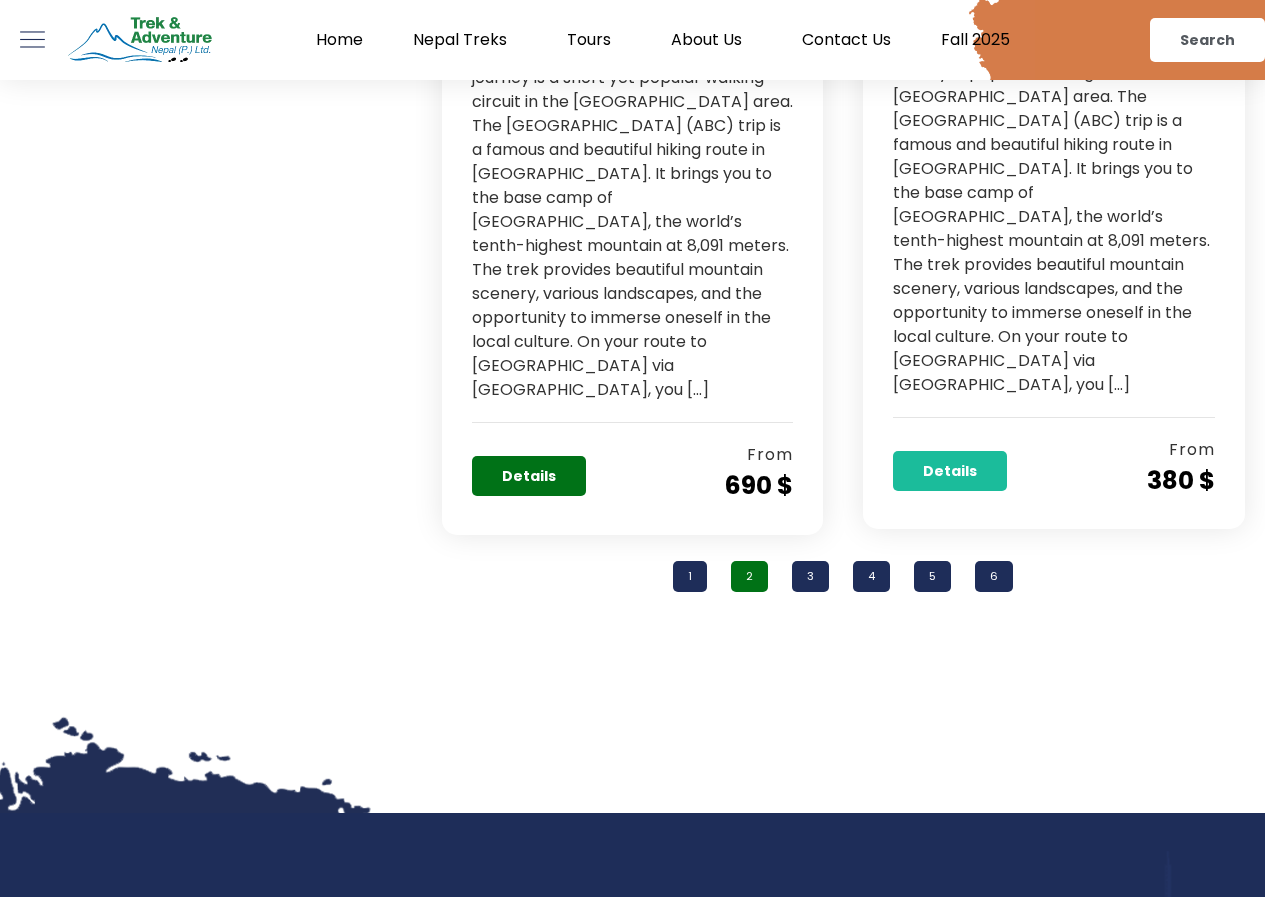 scroll, scrollTop: 2200, scrollLeft: 0, axis: vertical 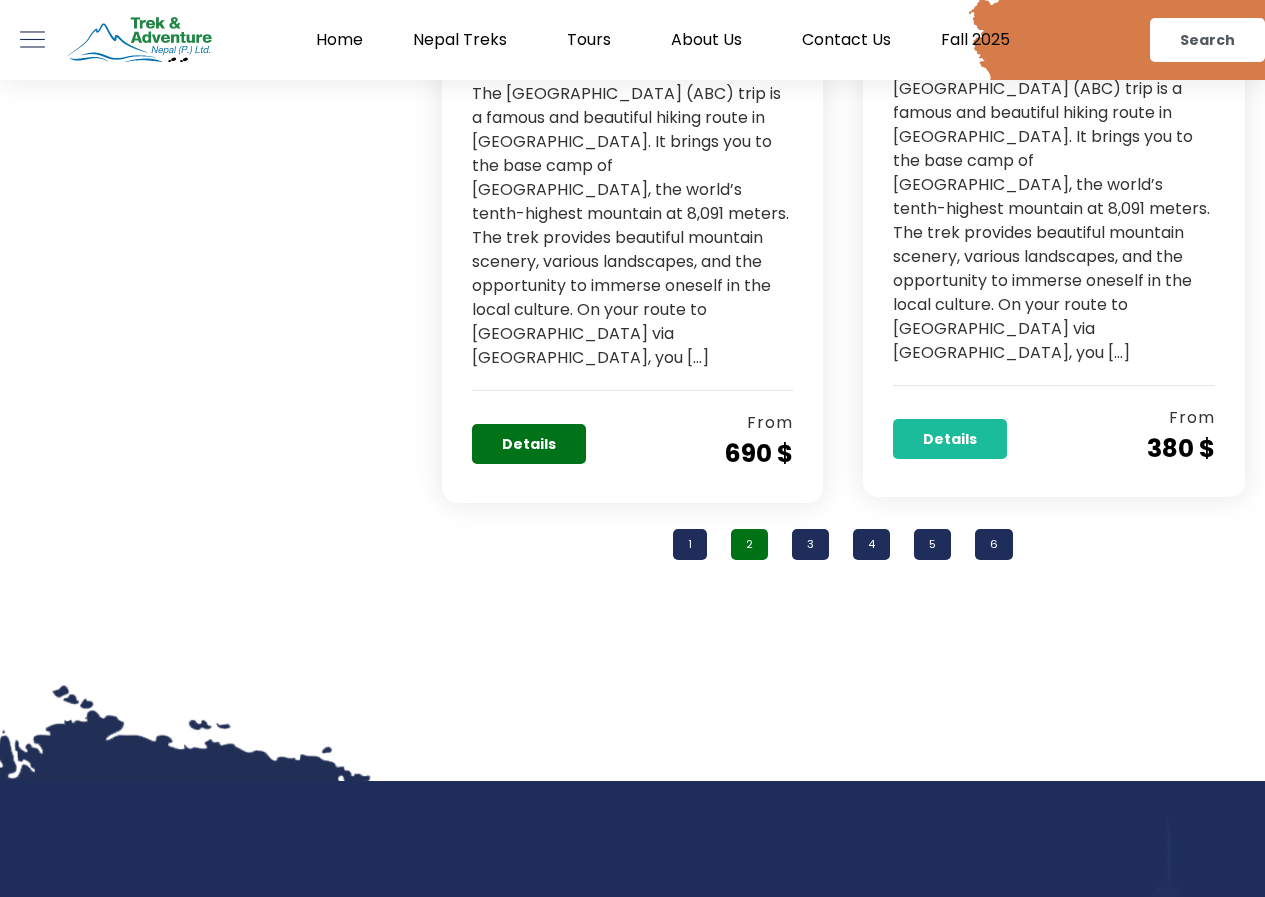 click on "3" at bounding box center (810, 544) 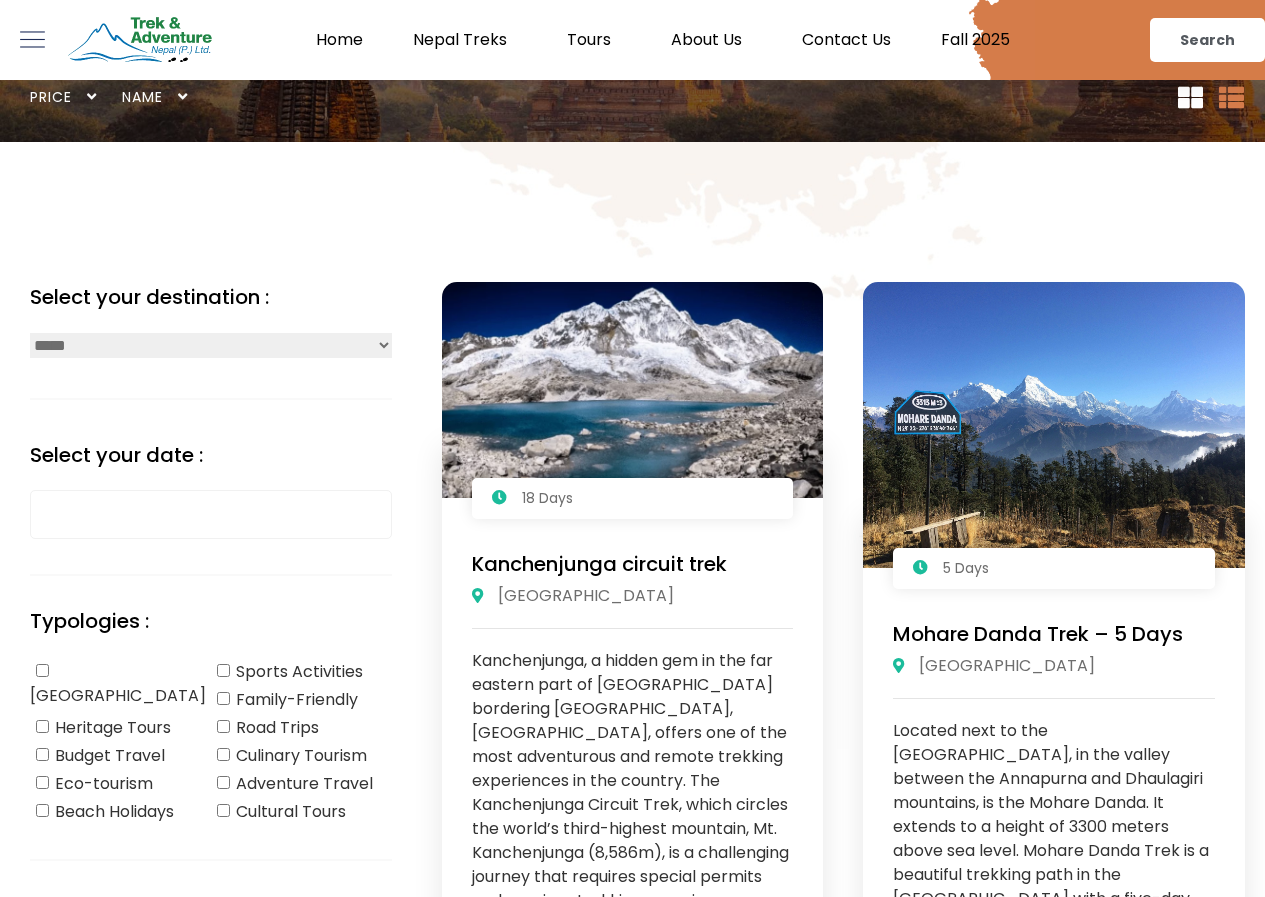scroll, scrollTop: 0, scrollLeft: 0, axis: both 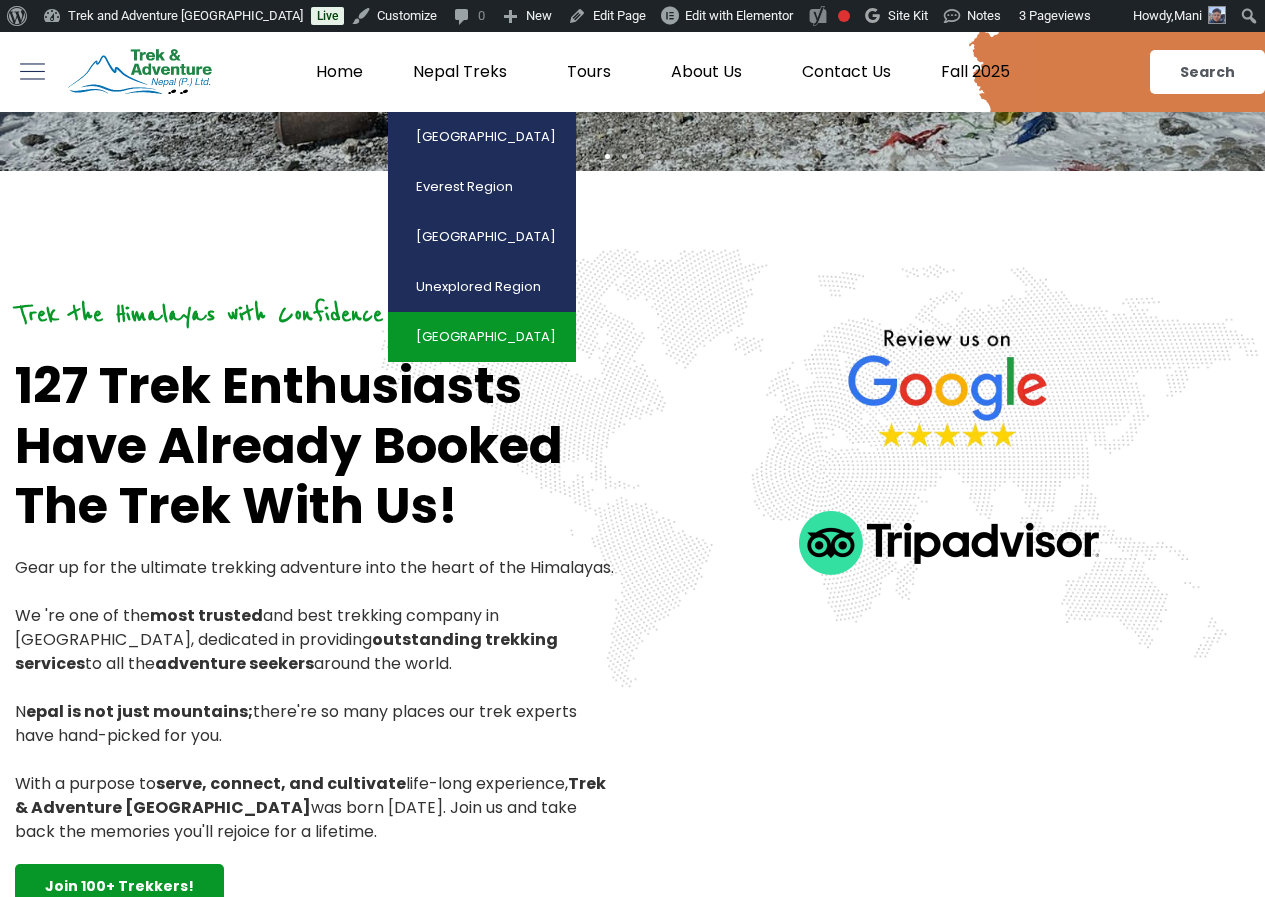 click on "[GEOGRAPHIC_DATA]" 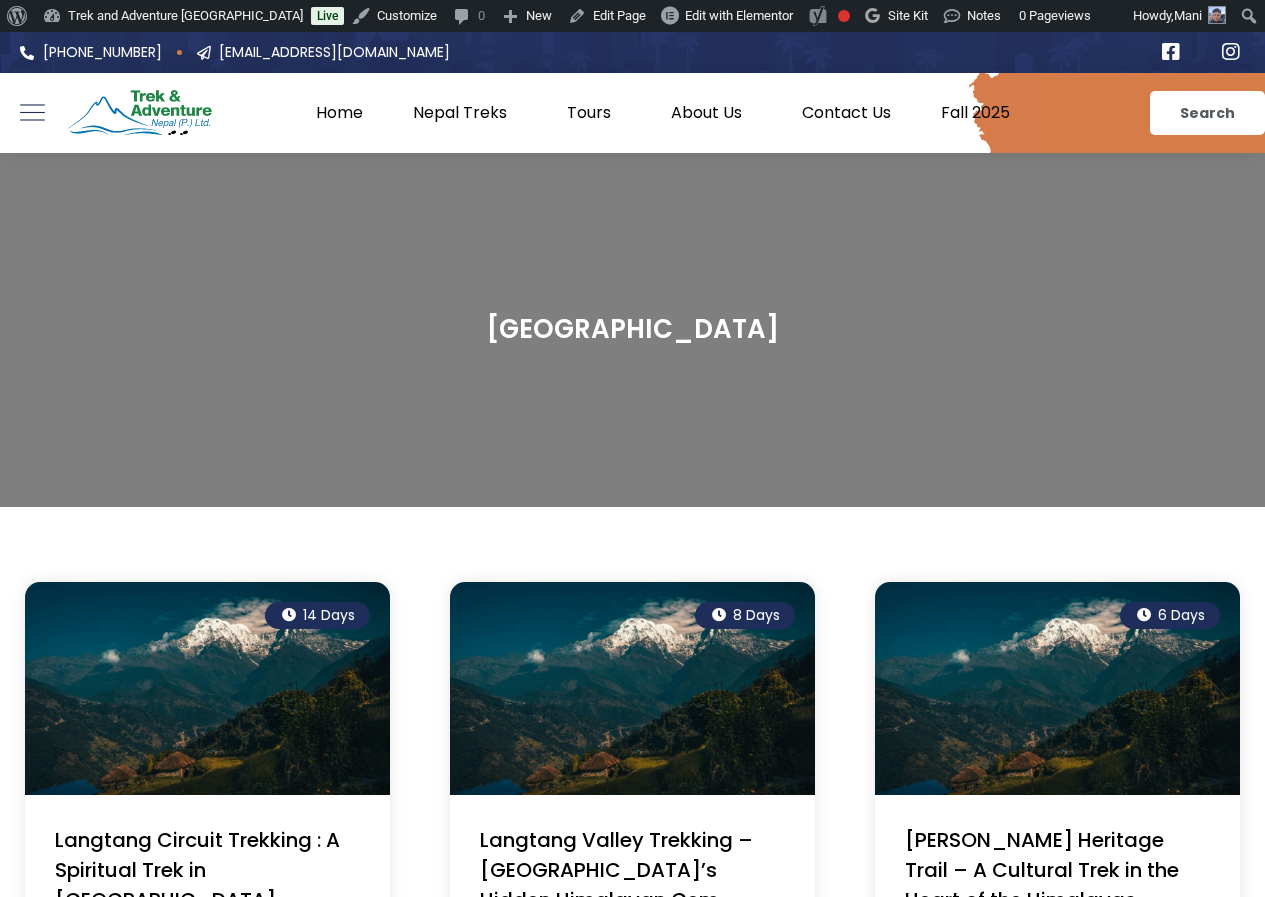 scroll, scrollTop: 0, scrollLeft: 0, axis: both 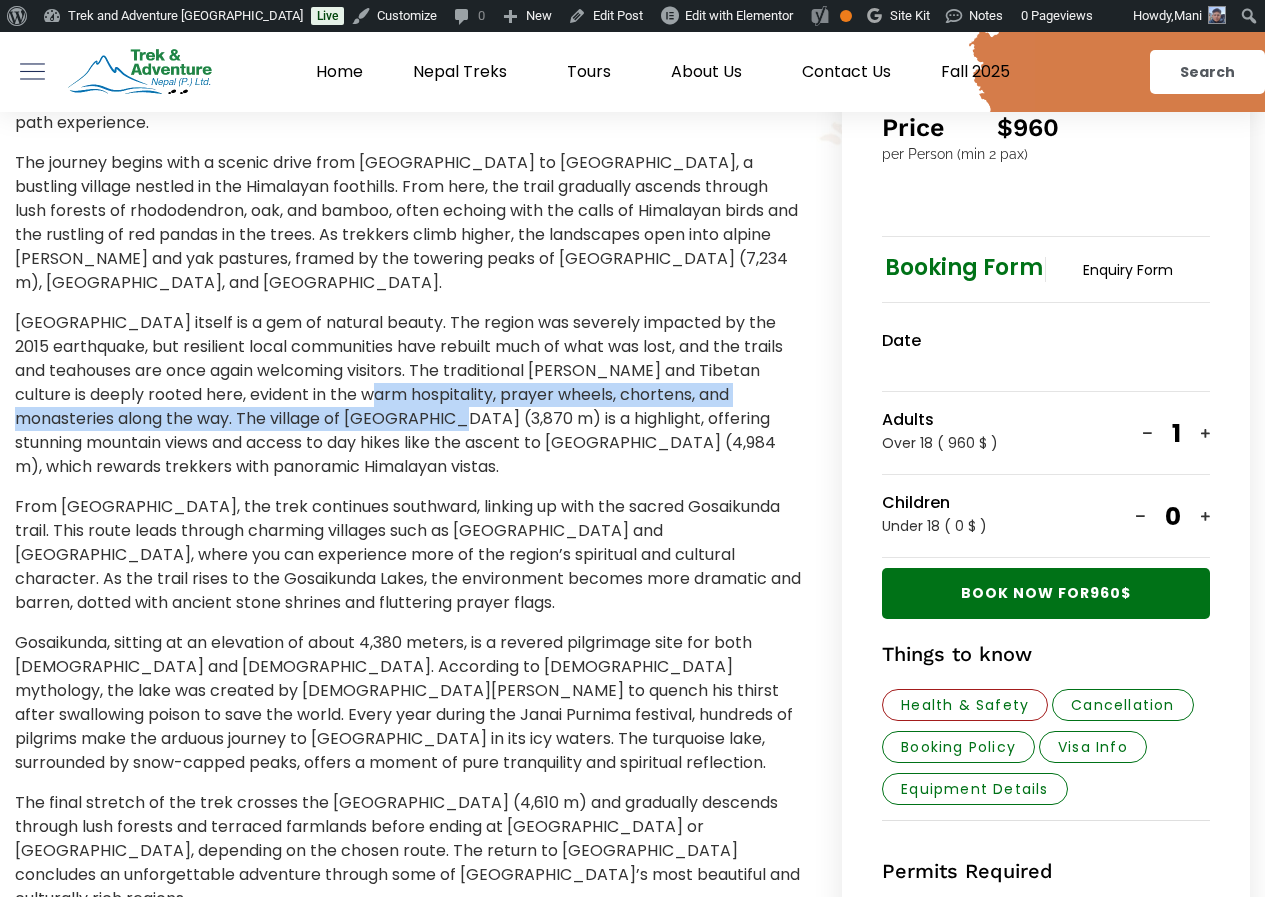 click on "[GEOGRAPHIC_DATA] itself is a gem of natural beauty. The region was severely impacted by the 2015 earthquake, but resilient local communities have rebuilt much of what was lost, and the trails and teahouses are once again welcoming visitors. The traditional [PERSON_NAME] and Tibetan culture is deeply rooted here, evident in the warm hospitality, prayer wheels, chortens, and monasteries along the way. The village of [GEOGRAPHIC_DATA] (3,870 m) is a highlight, offering stunning mountain views and access to day hikes like the ascent to [GEOGRAPHIC_DATA] (4,984 m), which rewards trekkers with panoramic Himalayan vistas." at bounding box center [408, 395] 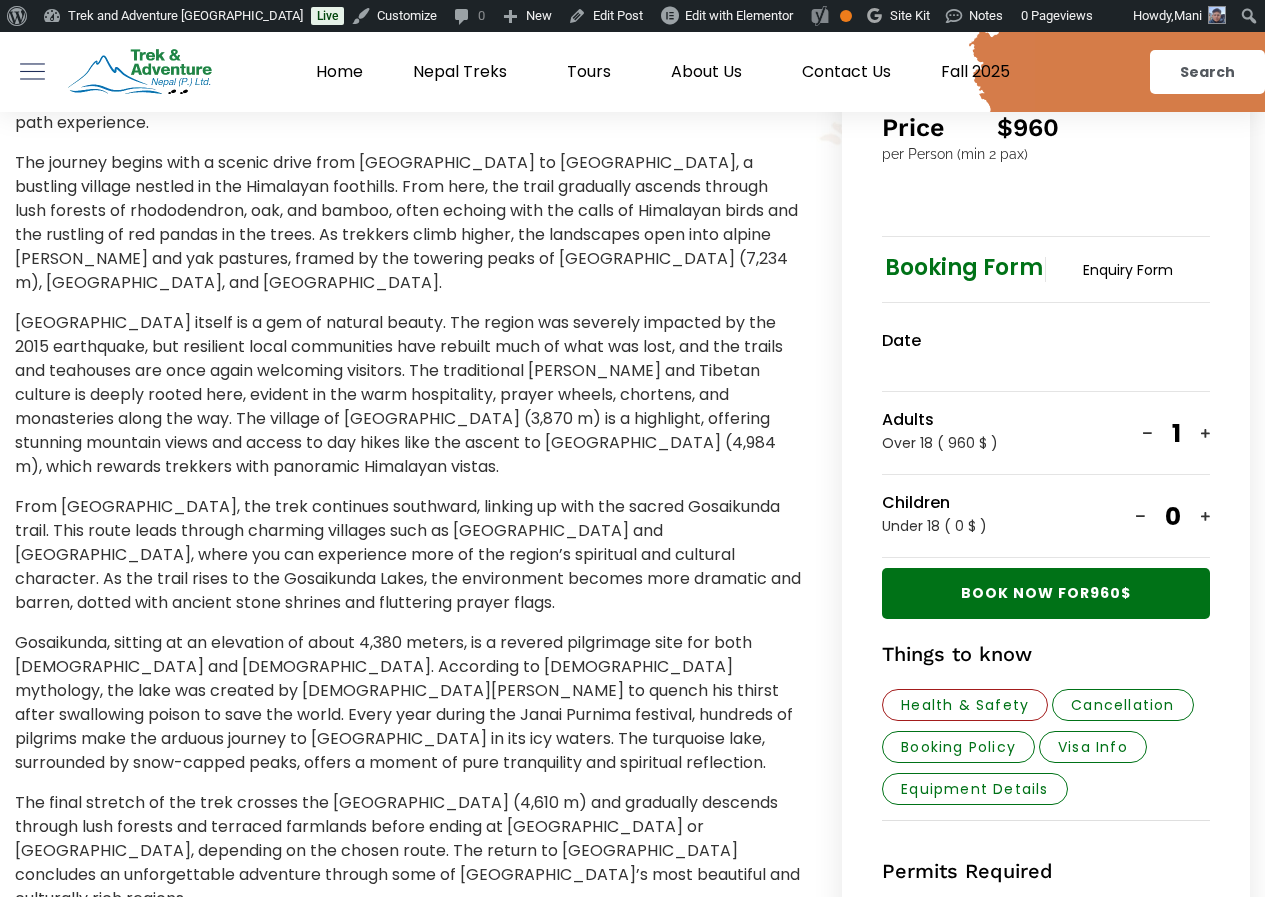 click on "From [GEOGRAPHIC_DATA], the trek continues southward, linking up with the sacred Gosaikunda trail. This route leads through charming villages such as [GEOGRAPHIC_DATA] and [GEOGRAPHIC_DATA], where you can experience more of the region’s spiritual and cultural character. As the trail rises to the Gosaikunda Lakes, the environment becomes more dramatic and barren, dotted with ancient stone shrines and fluttering prayer flags." at bounding box center [408, 555] 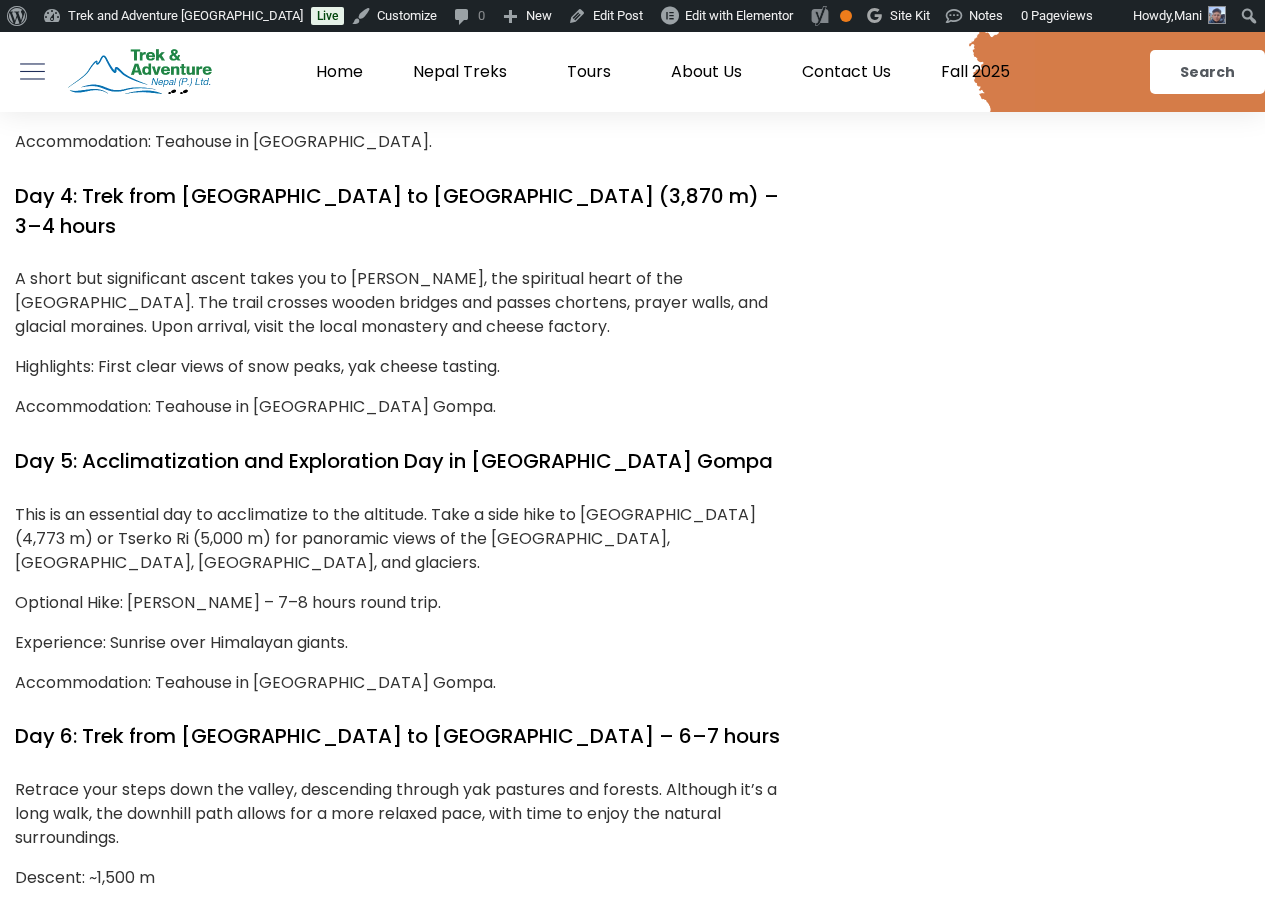 scroll, scrollTop: 3800, scrollLeft: 0, axis: vertical 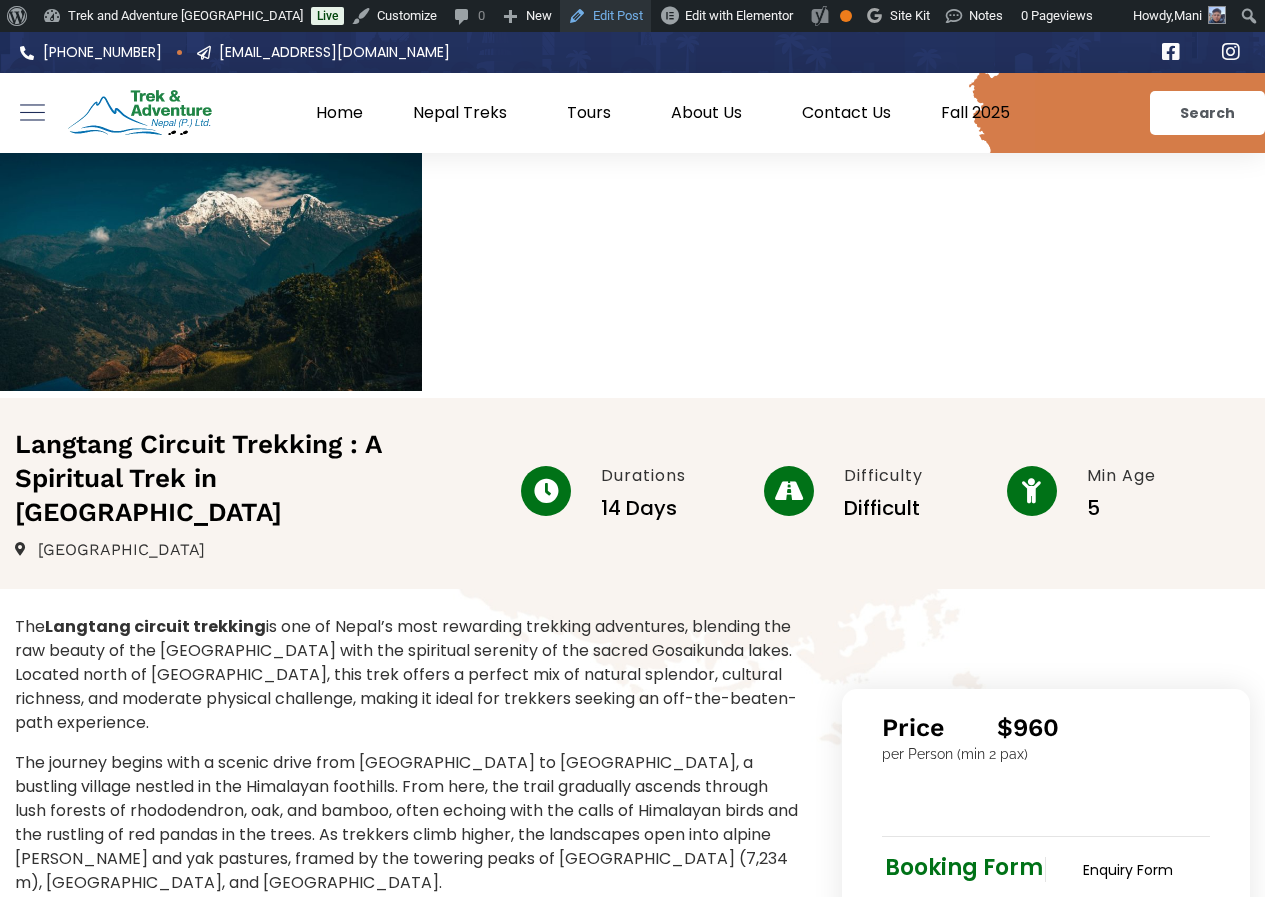 click on "Edit Post" at bounding box center (605, 16) 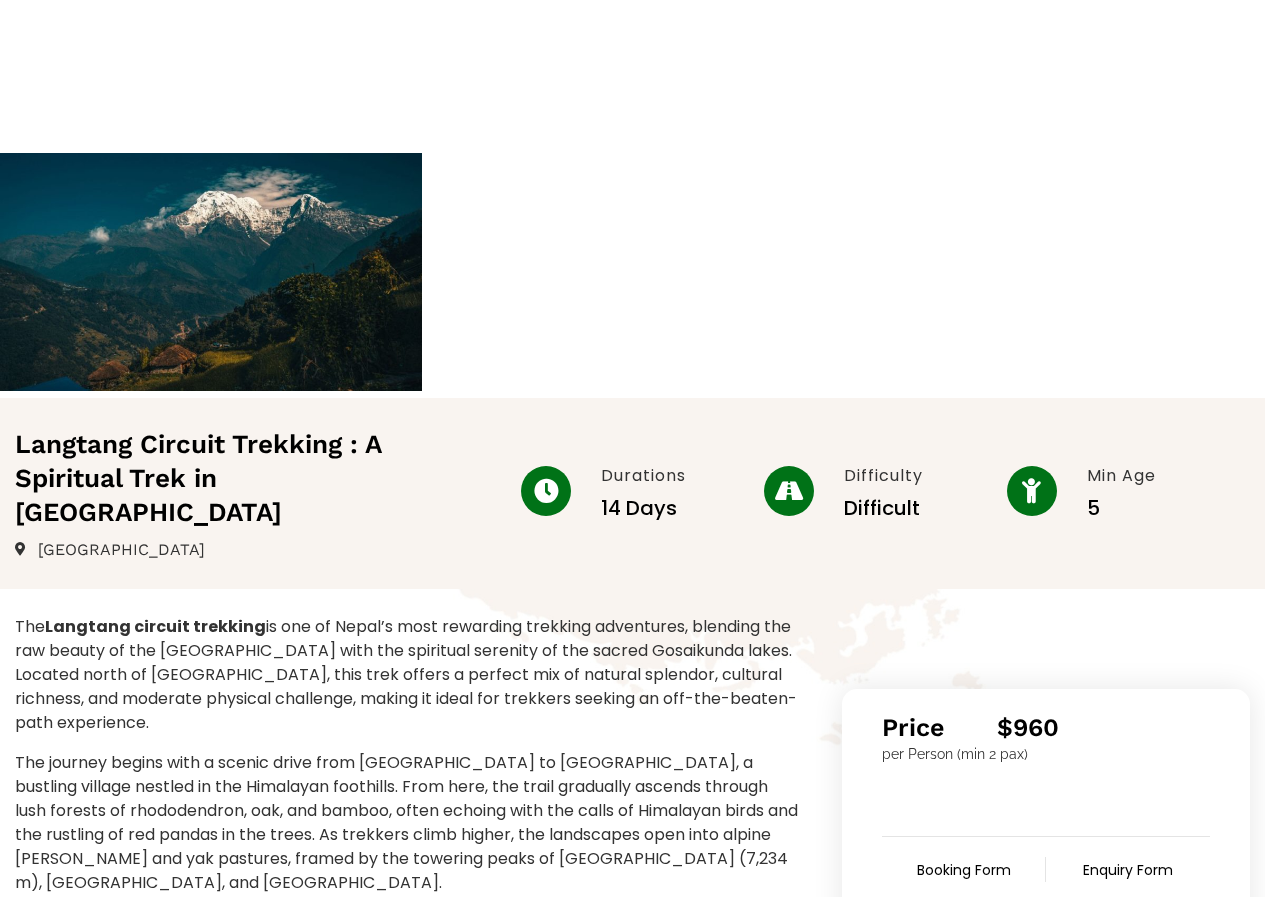 scroll, scrollTop: 0, scrollLeft: 0, axis: both 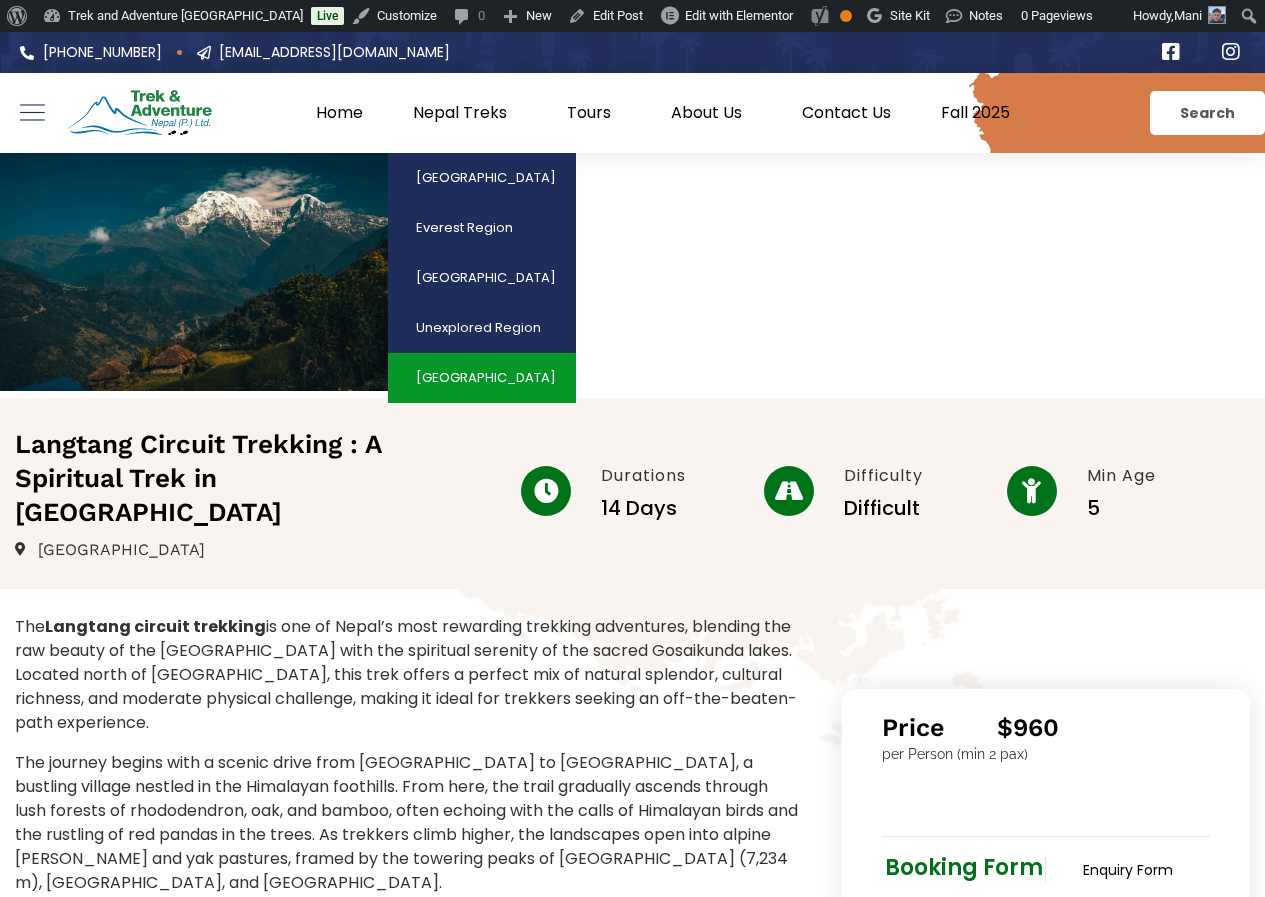 click on "[GEOGRAPHIC_DATA]" 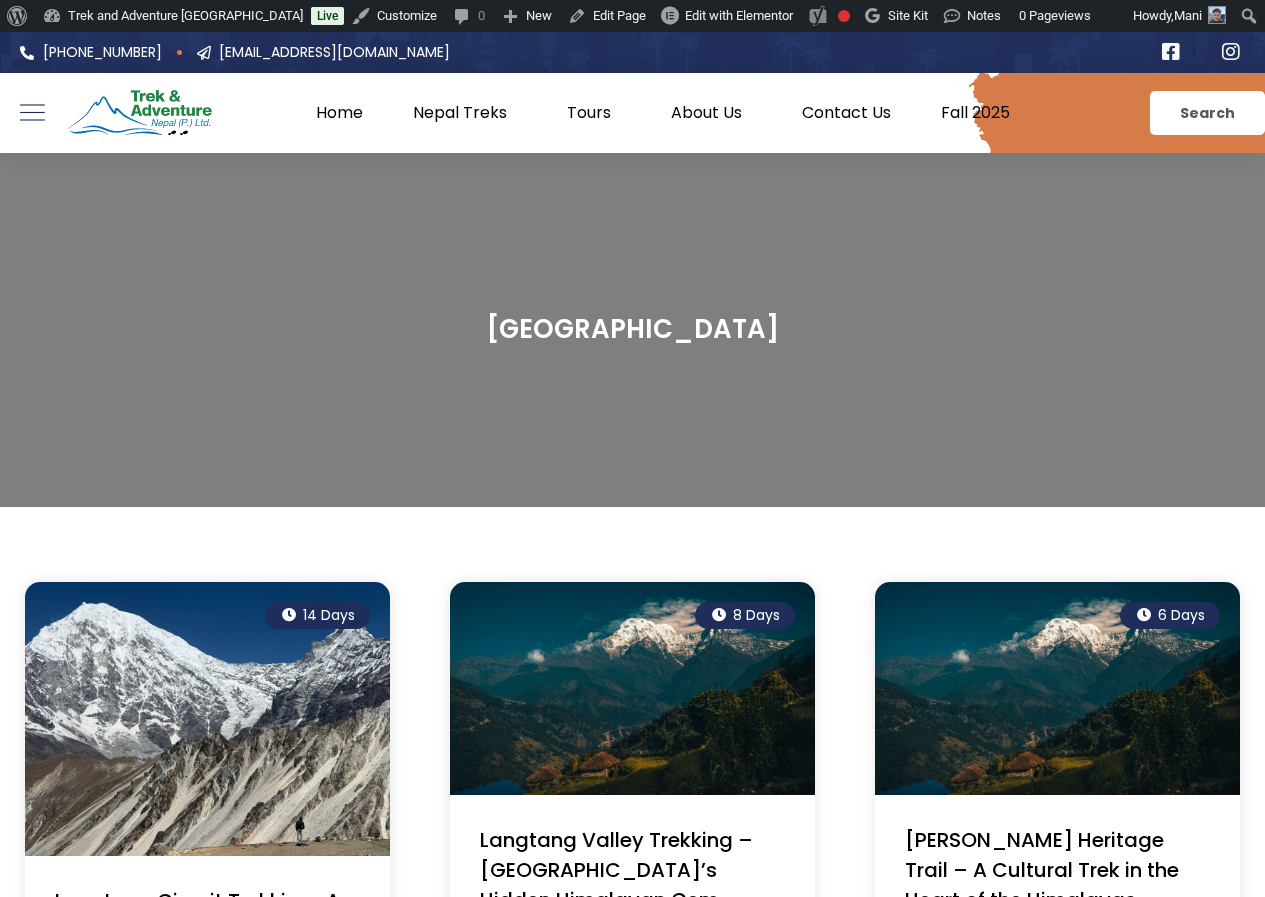 scroll, scrollTop: 0, scrollLeft: 0, axis: both 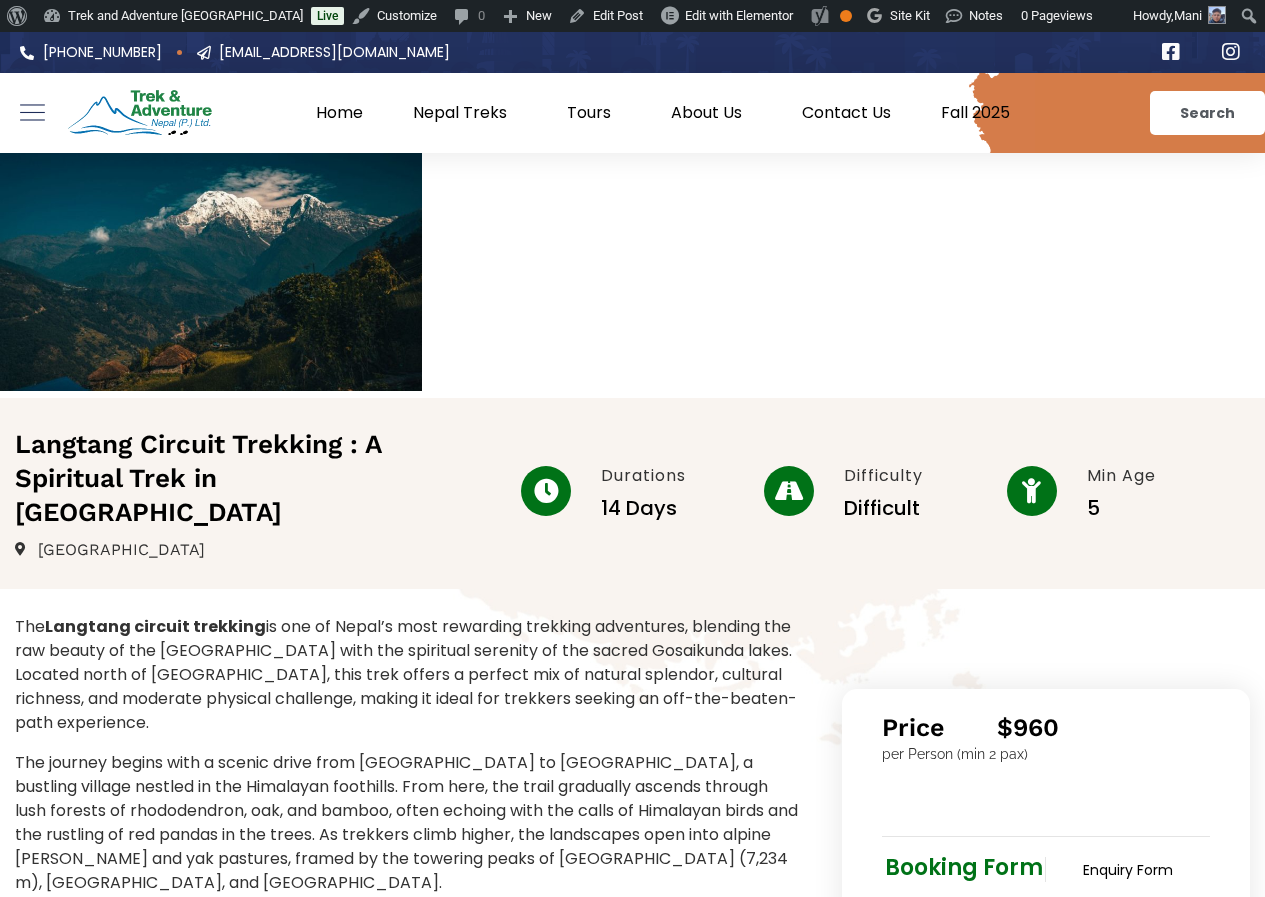 click at bounding box center [211, 272] 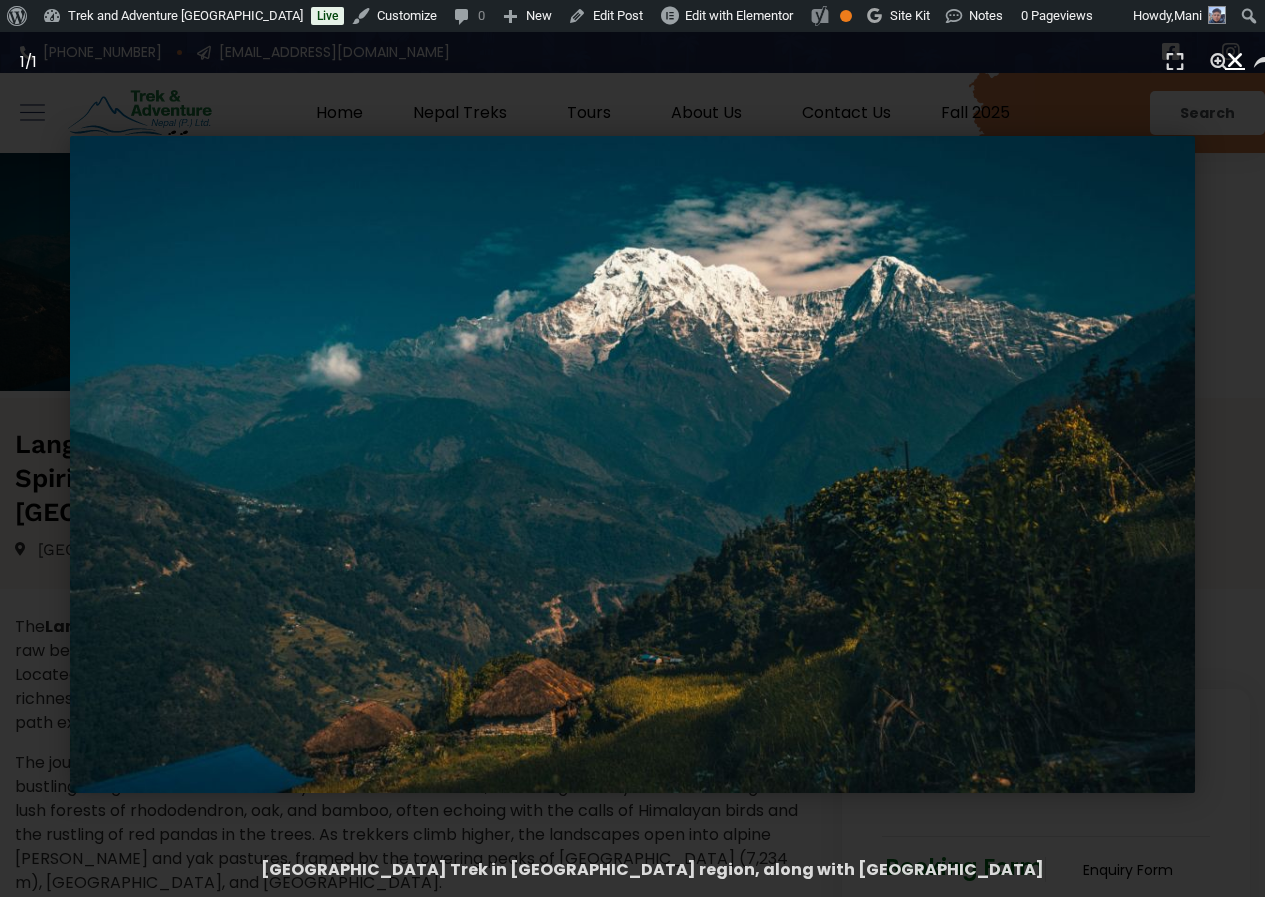 click at bounding box center [1235, 60] 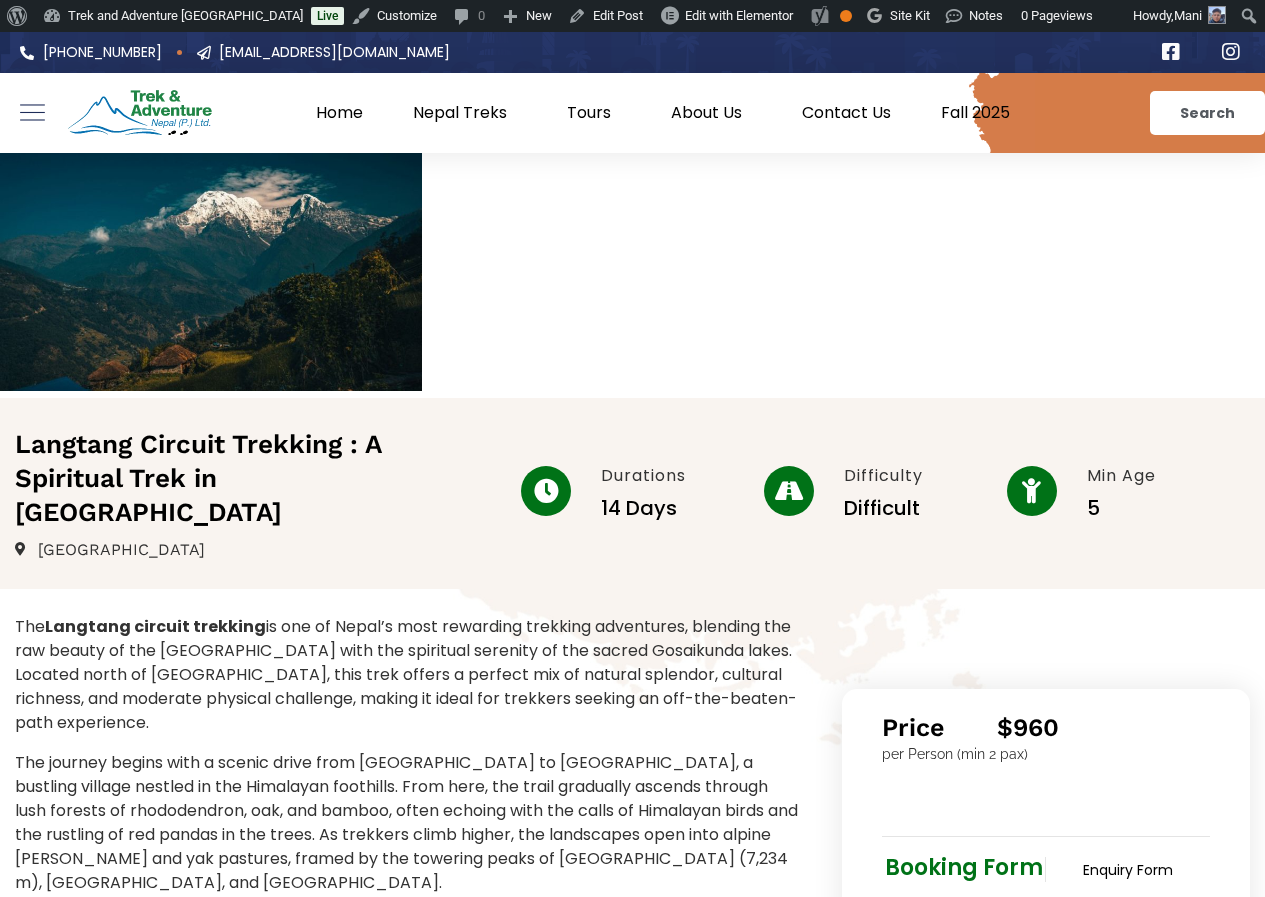 click at bounding box center (632, 275) 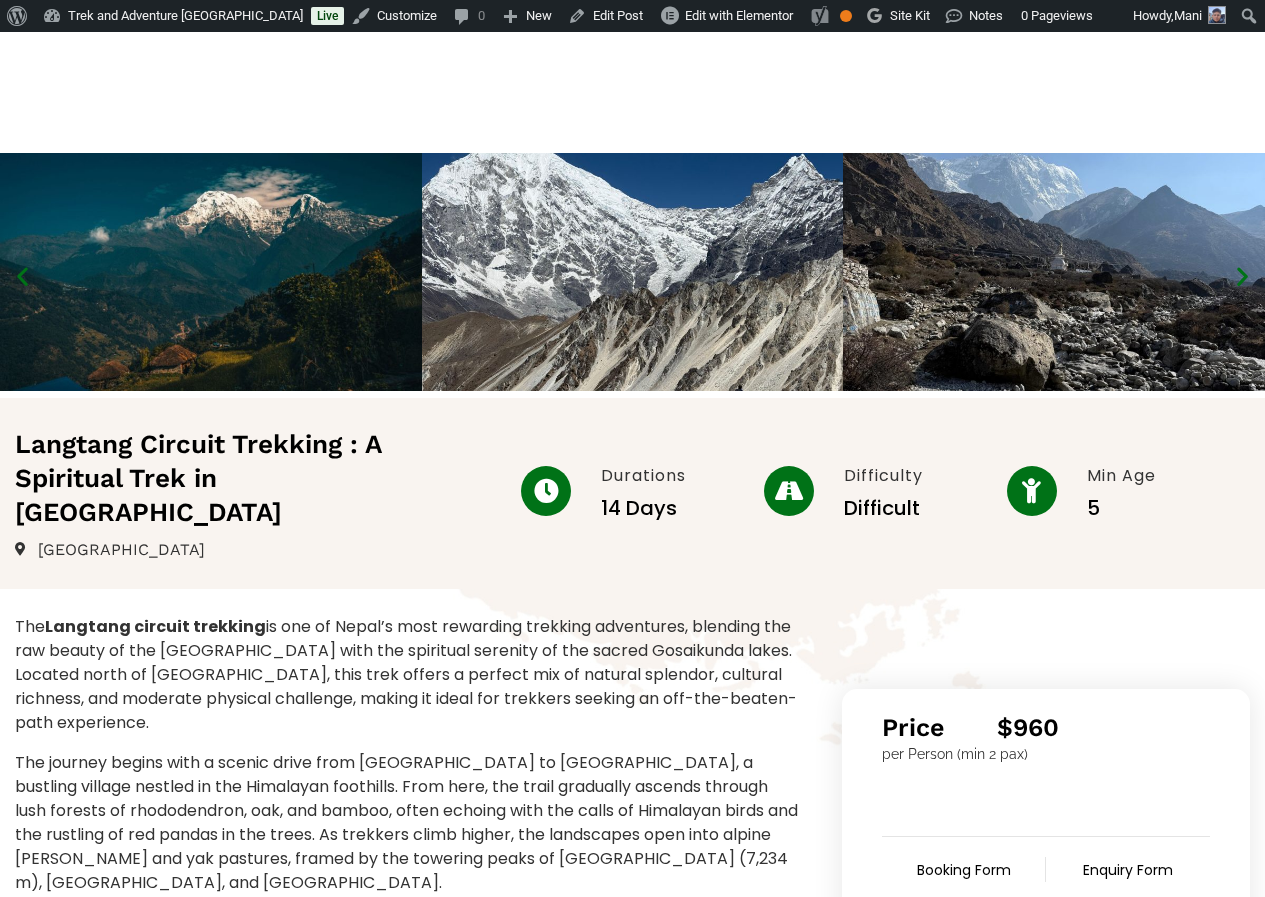 scroll, scrollTop: 0, scrollLeft: 0, axis: both 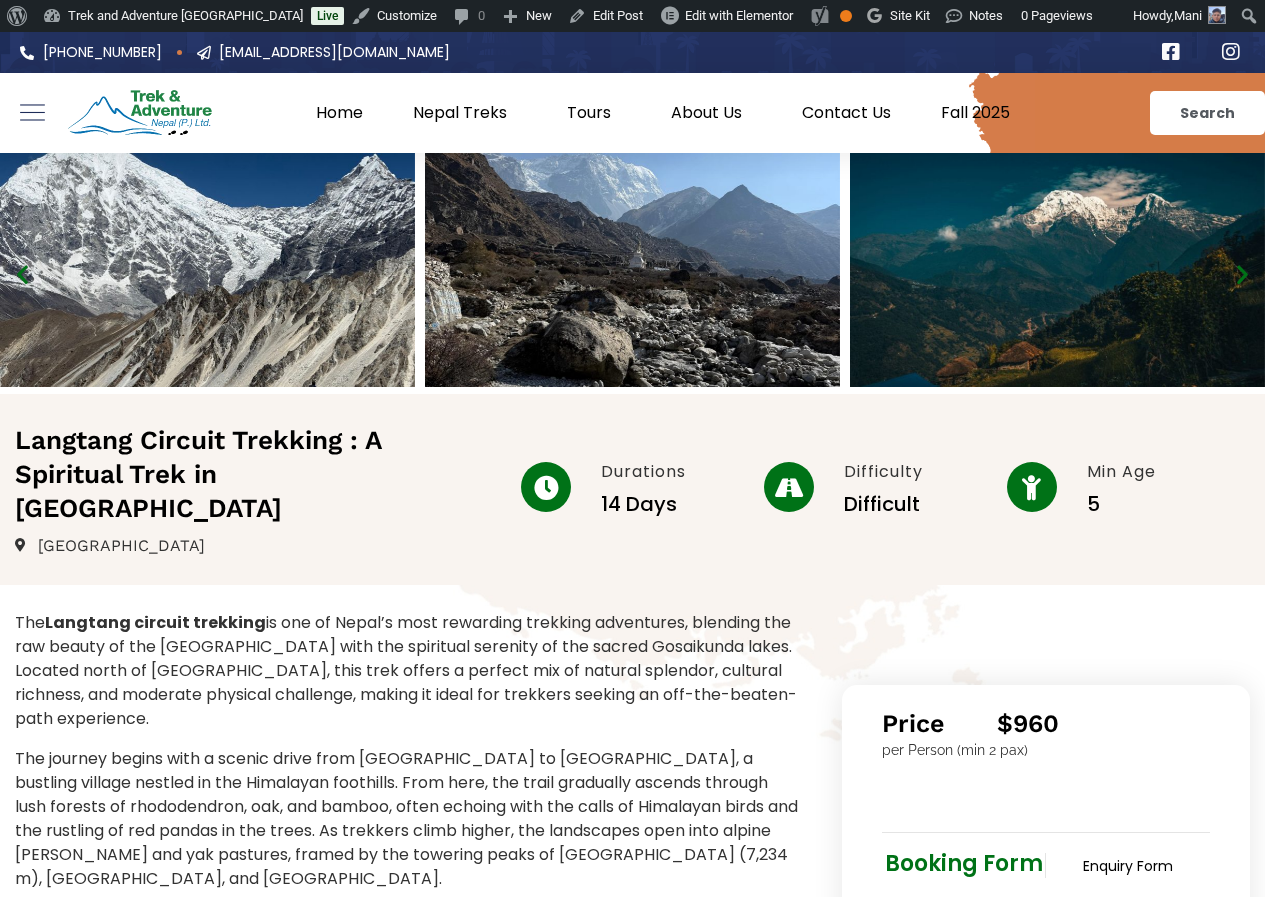 click at bounding box center (1057, 270) 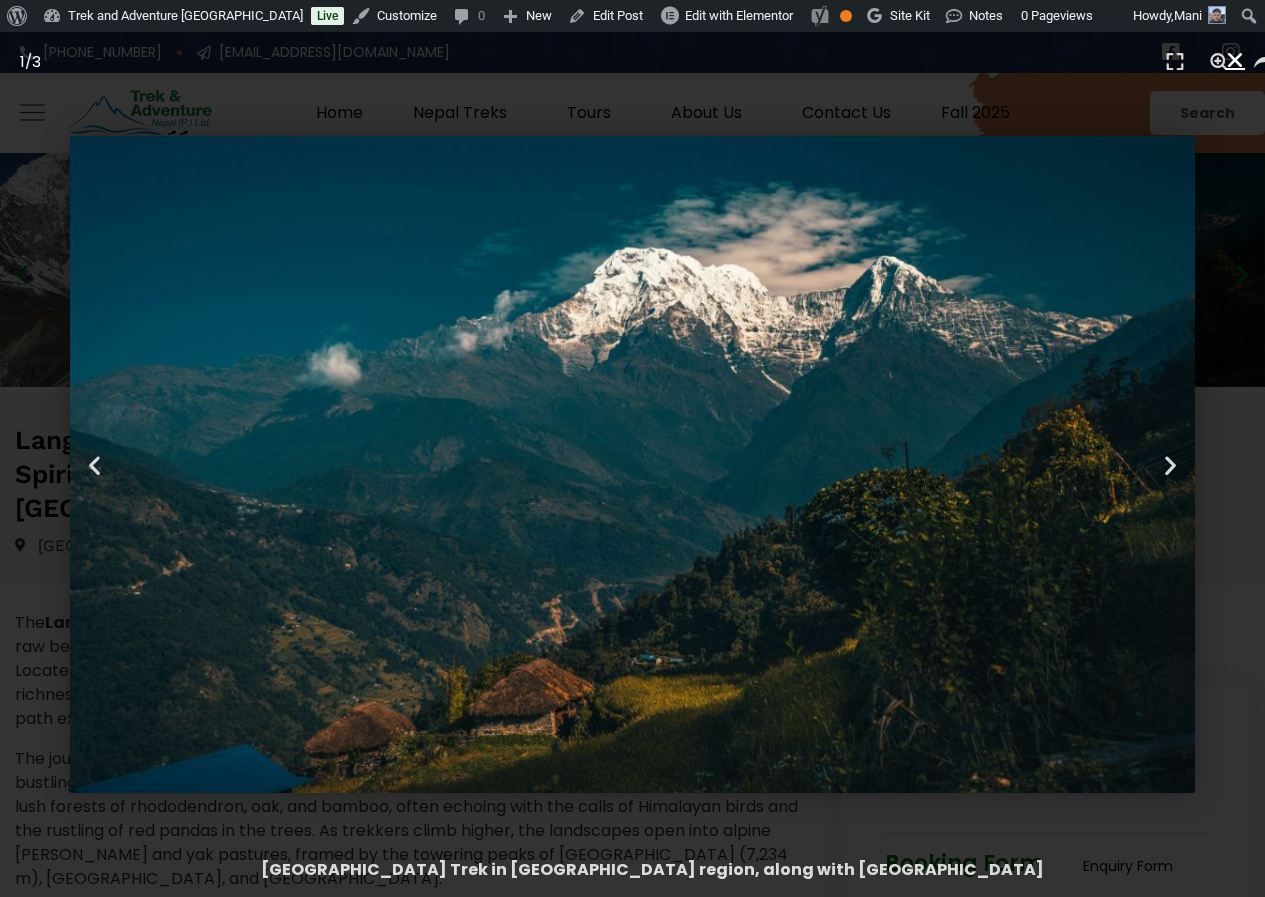 click at bounding box center [1235, 60] 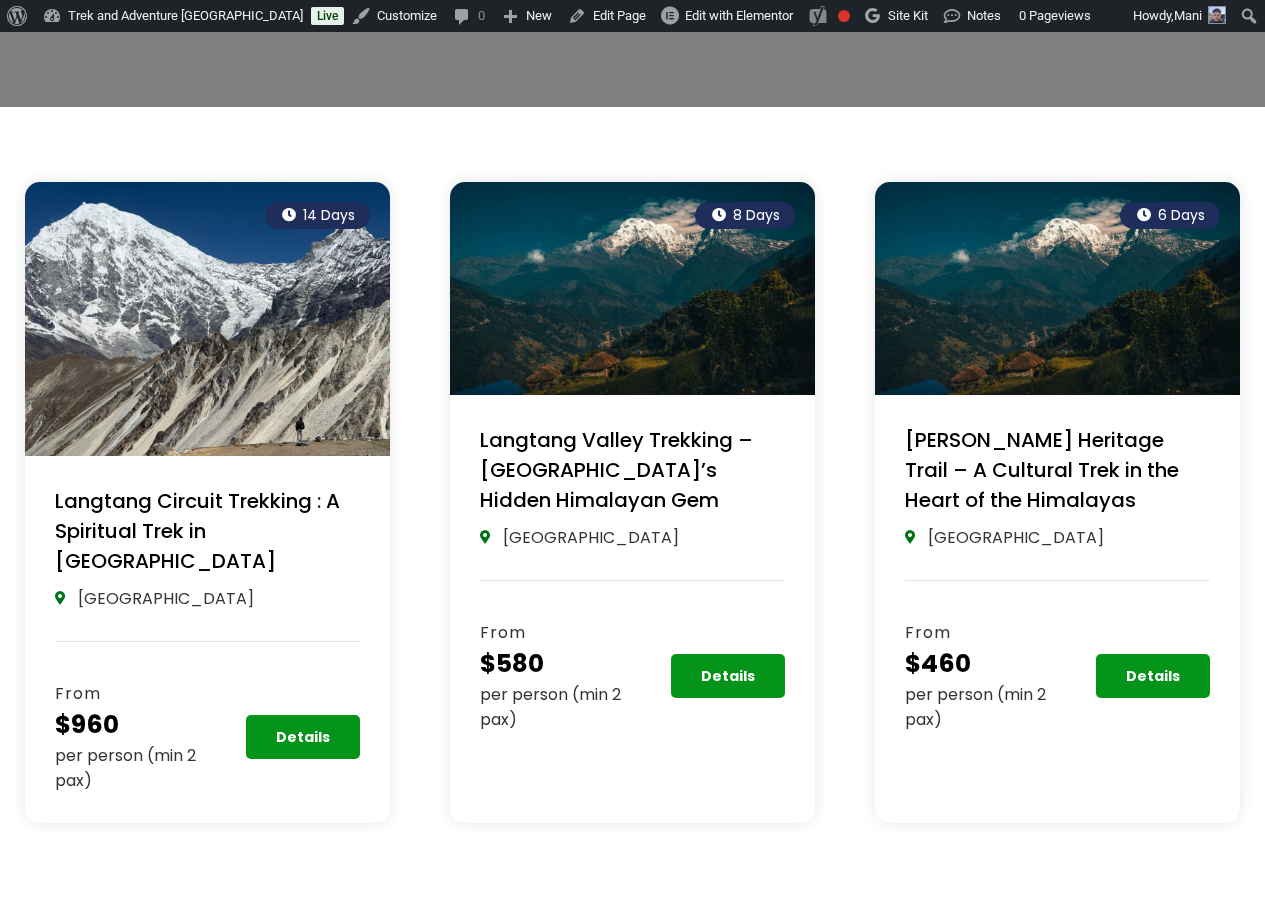 scroll, scrollTop: 0, scrollLeft: 0, axis: both 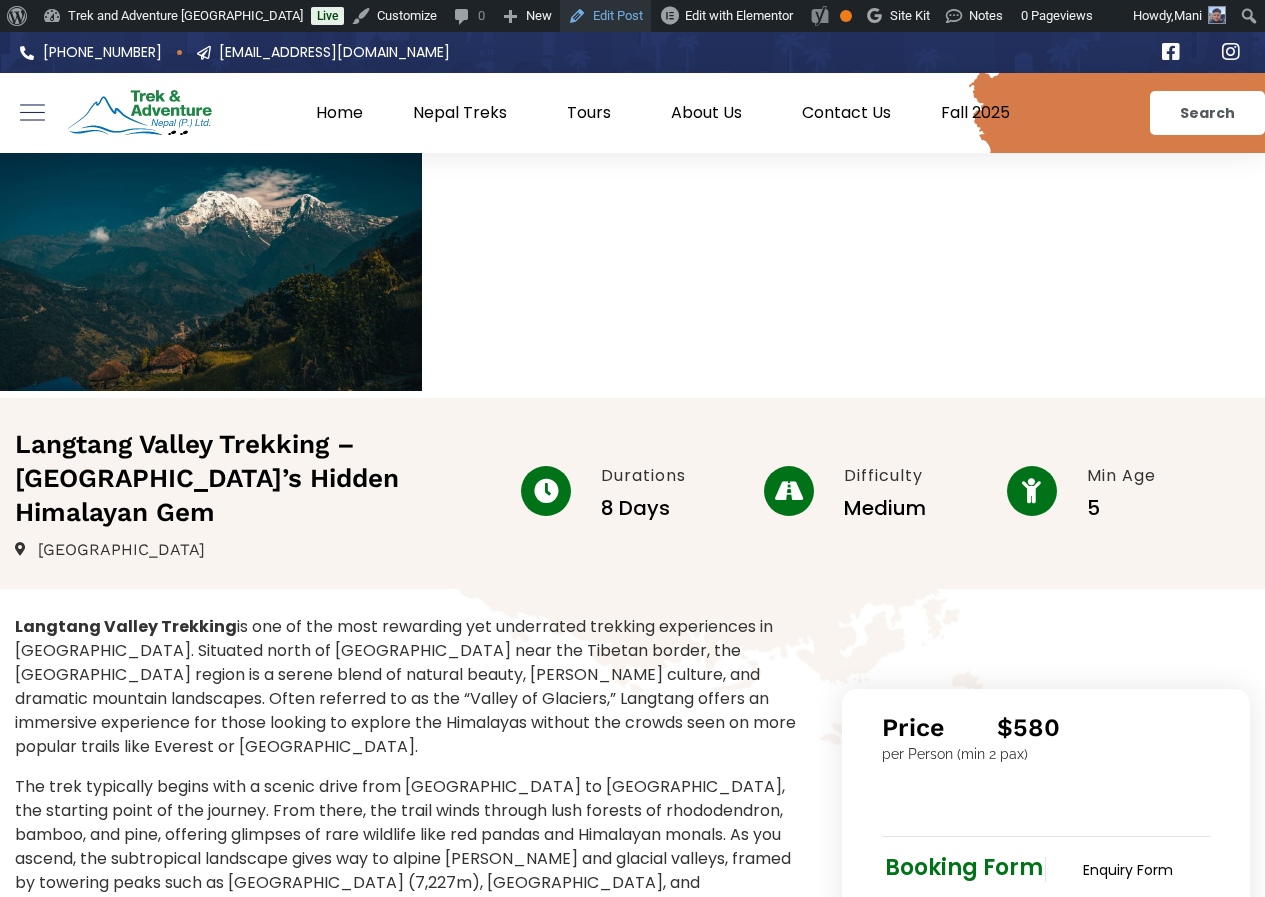 click on "Edit Post" at bounding box center [605, 16] 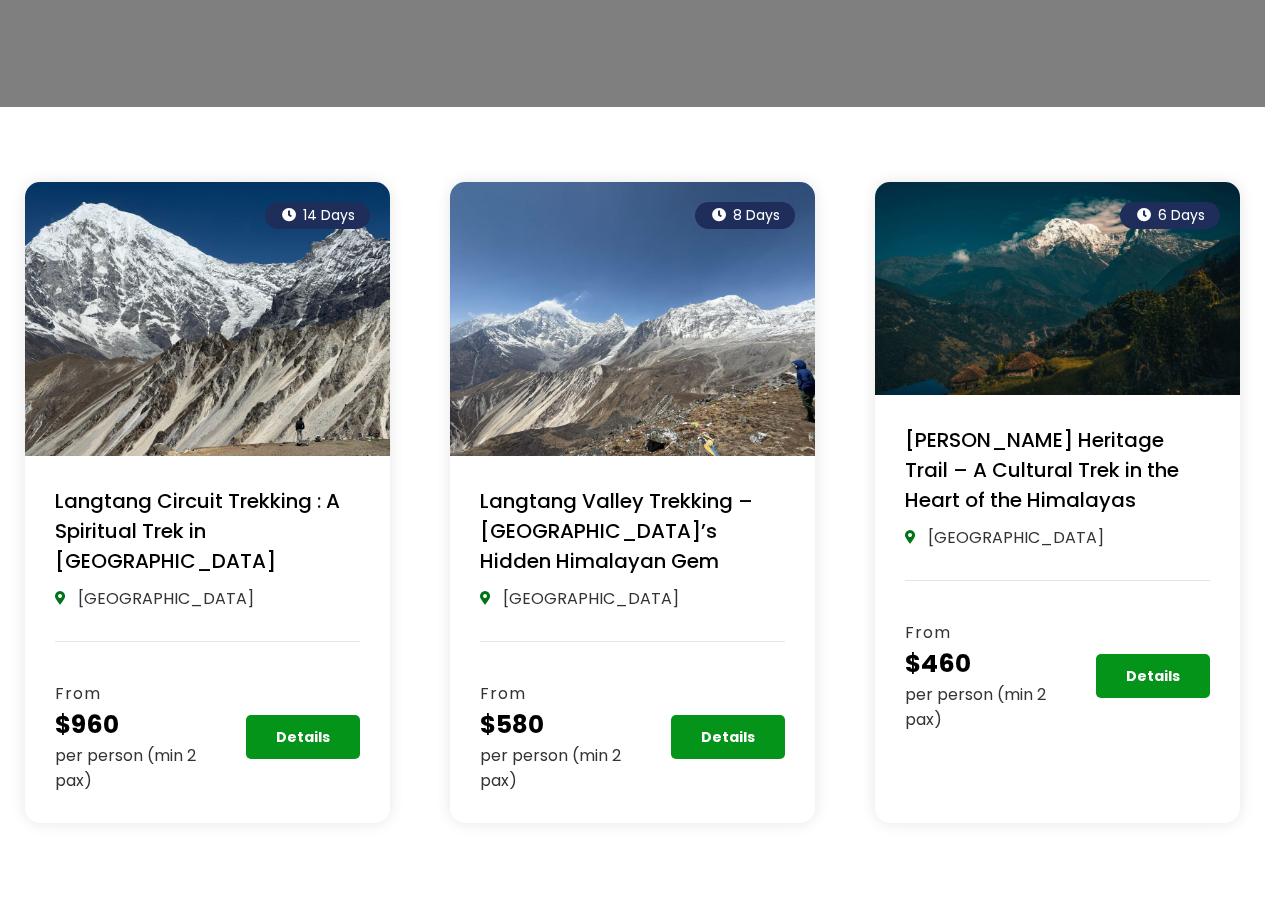 scroll, scrollTop: 400, scrollLeft: 0, axis: vertical 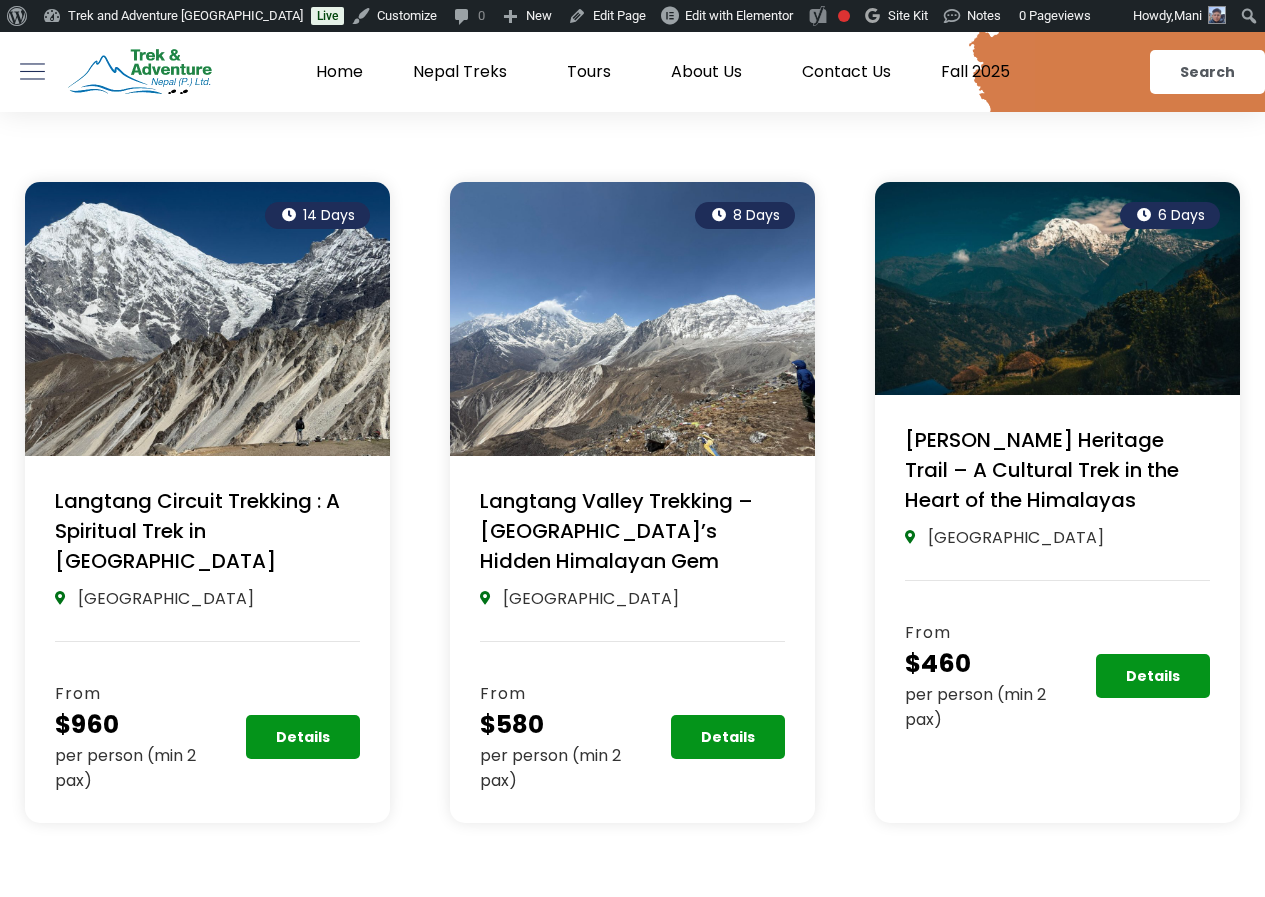 click on "Tamang Heritage Trail – A Cultural Trek in the Heart of the Himalayas" 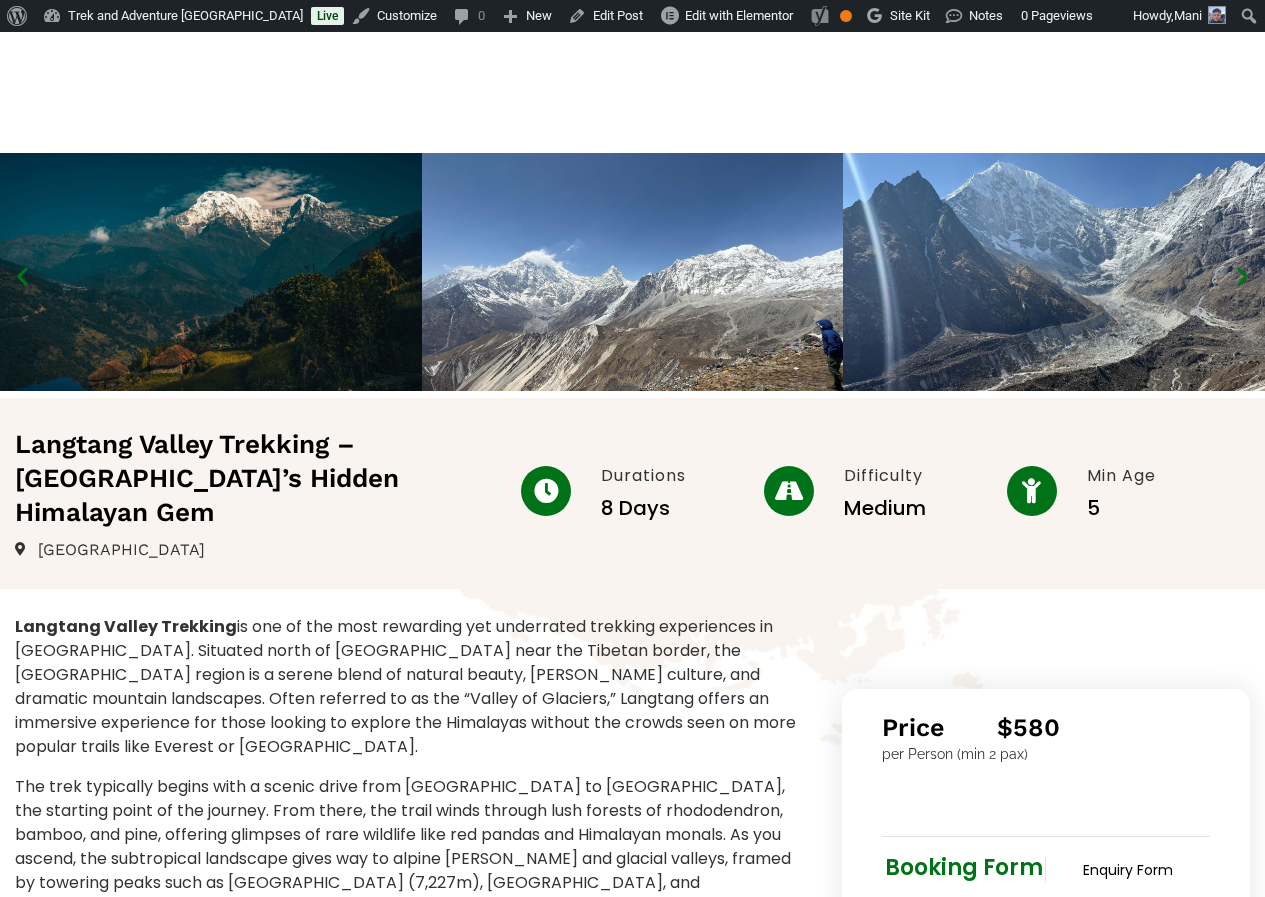 scroll, scrollTop: 0, scrollLeft: 0, axis: both 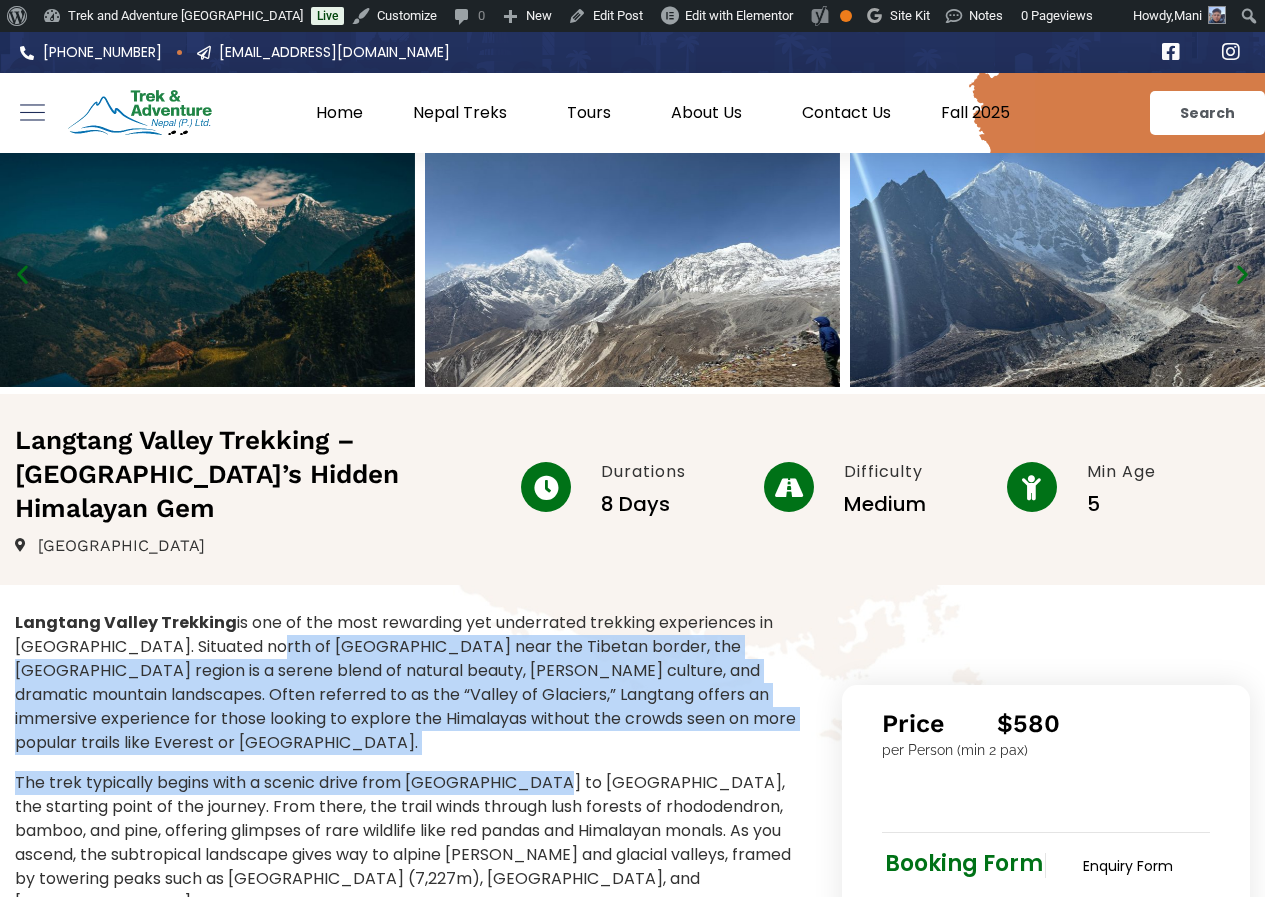 drag, startPoint x: 248, startPoint y: 610, endPoint x: 588, endPoint y: 699, distance: 351.45554 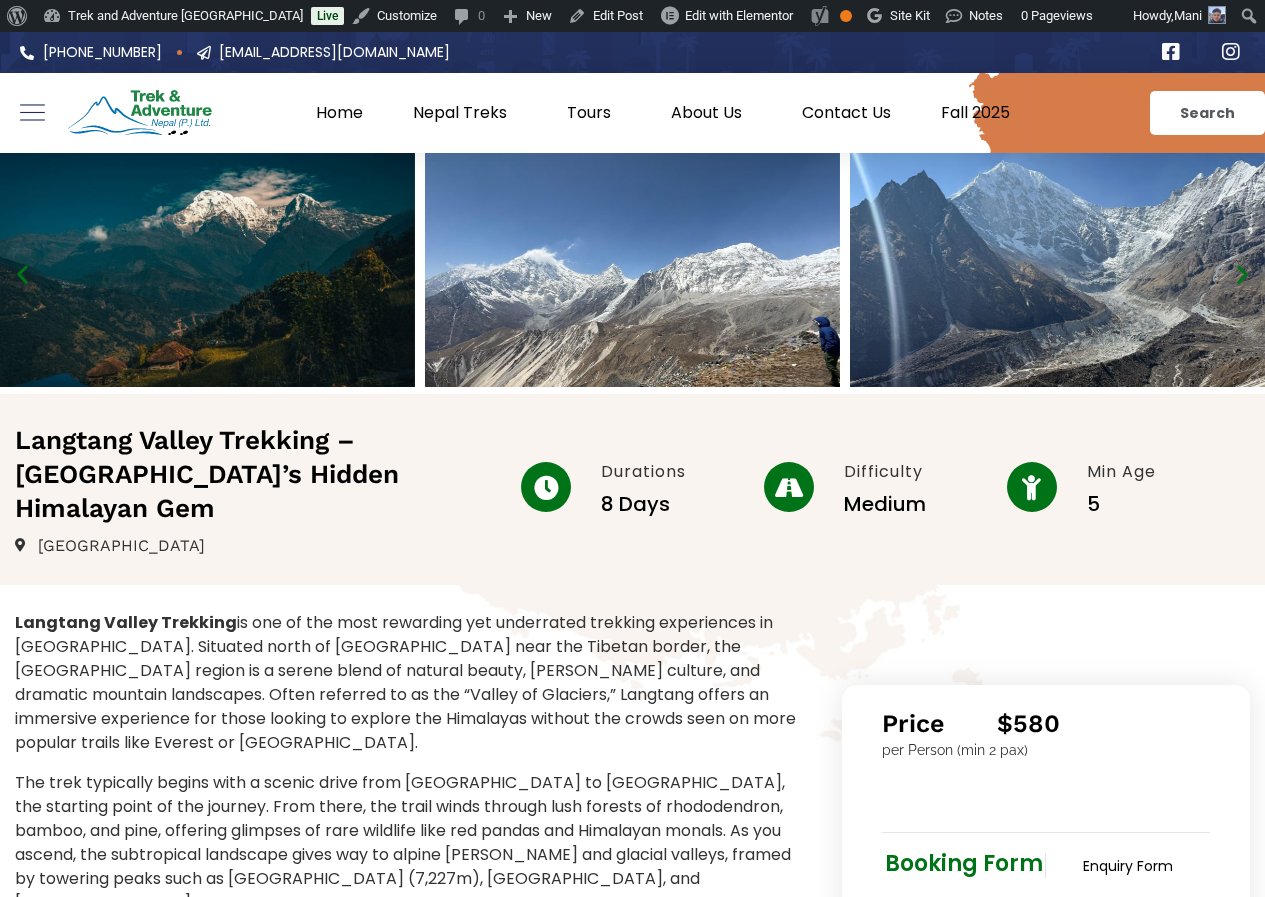 click on "Langtang Valley Trekking  is one of the most rewarding yet underrated trekking experiences in [GEOGRAPHIC_DATA]. Situated north of [GEOGRAPHIC_DATA] near the Tibetan border, the [GEOGRAPHIC_DATA] region is a serene blend of natural beauty, [PERSON_NAME] culture, and dramatic mountain landscapes. Often referred to as the “Valley of Glaciers,” Langtang offers an immersive experience for those looking to explore the Himalayas without the crowds seen on more popular trails like Everest or [GEOGRAPHIC_DATA].
The trek typically begins with a scenic drive from [GEOGRAPHIC_DATA] to [GEOGRAPHIC_DATA], the starting point of the journey. From there, the trail winds through lush forests of rhododendron, bamboo, and pine, offering glimpses of rare wildlife like red pandas and Himalayan monals. As you ascend, the subtropical landscape gives way to alpine [PERSON_NAME] and glacial valleys, framed by towering peaks such as [GEOGRAPHIC_DATA] (7,227m), [GEOGRAPHIC_DATA], and [GEOGRAPHIC_DATA].
Highlights Of Langtang Valley Trekking
Scenic Beauty:
Unique Landscapes:" at bounding box center (408, 1600) 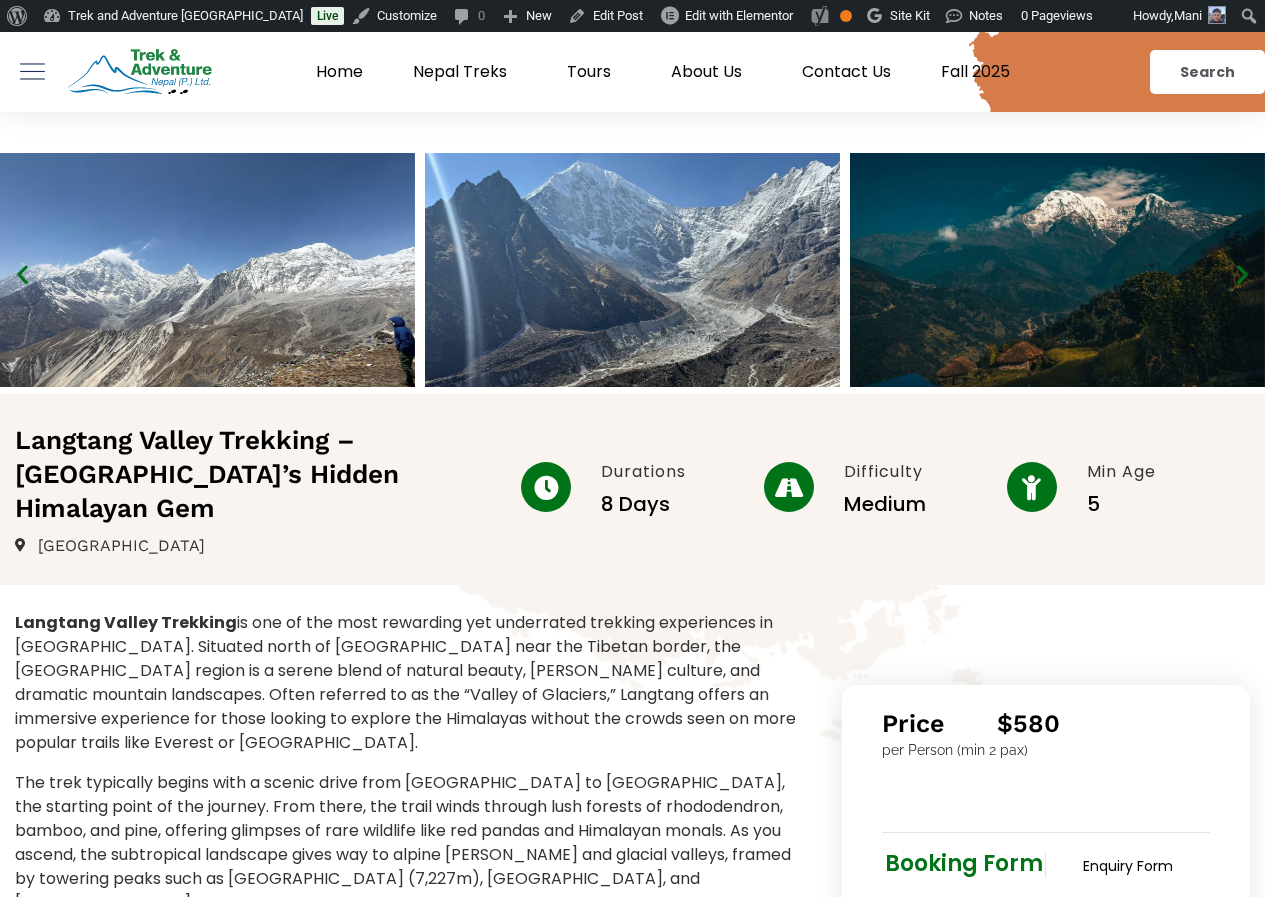 scroll, scrollTop: 400, scrollLeft: 0, axis: vertical 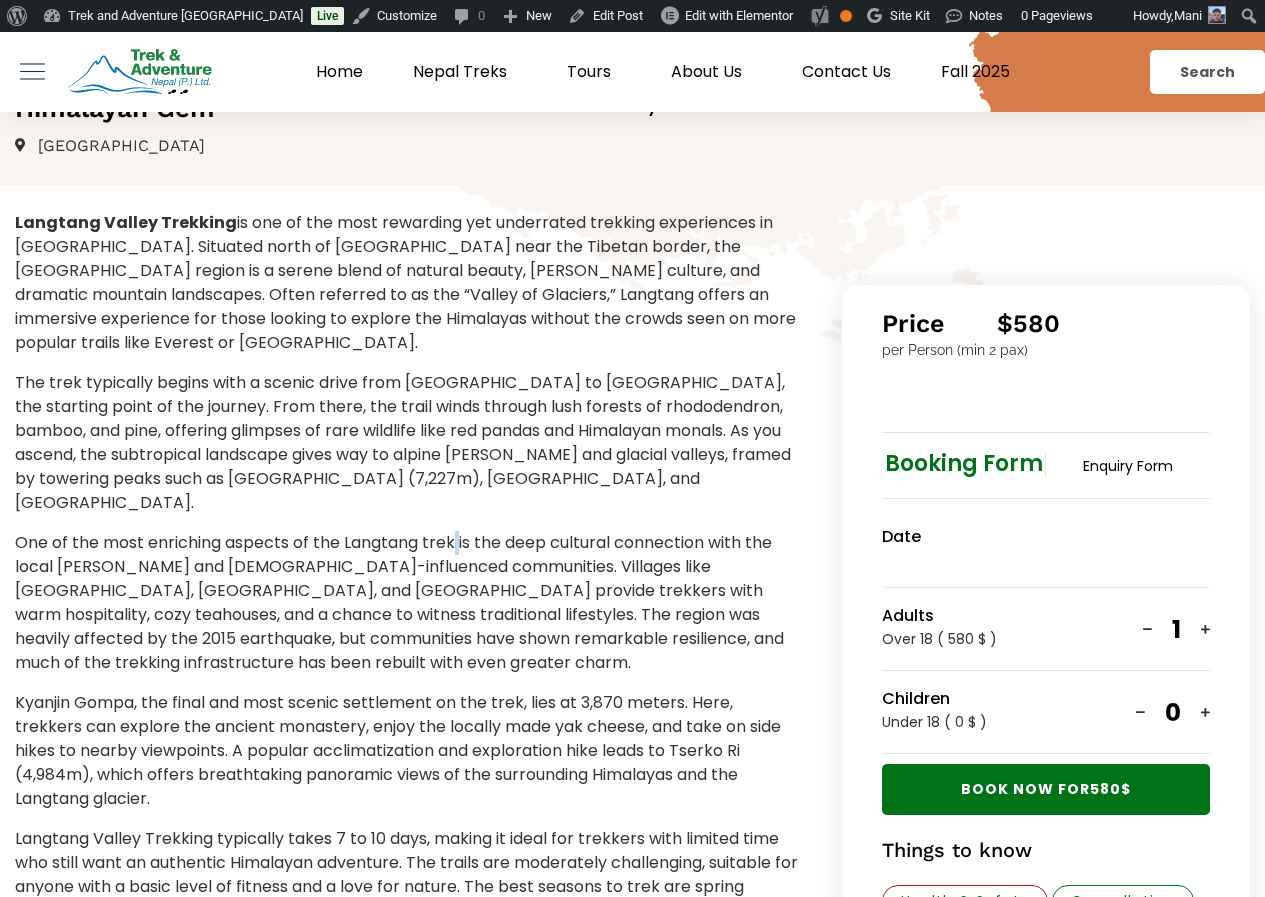 drag, startPoint x: 457, startPoint y: 441, endPoint x: 627, endPoint y: 570, distance: 213.40338 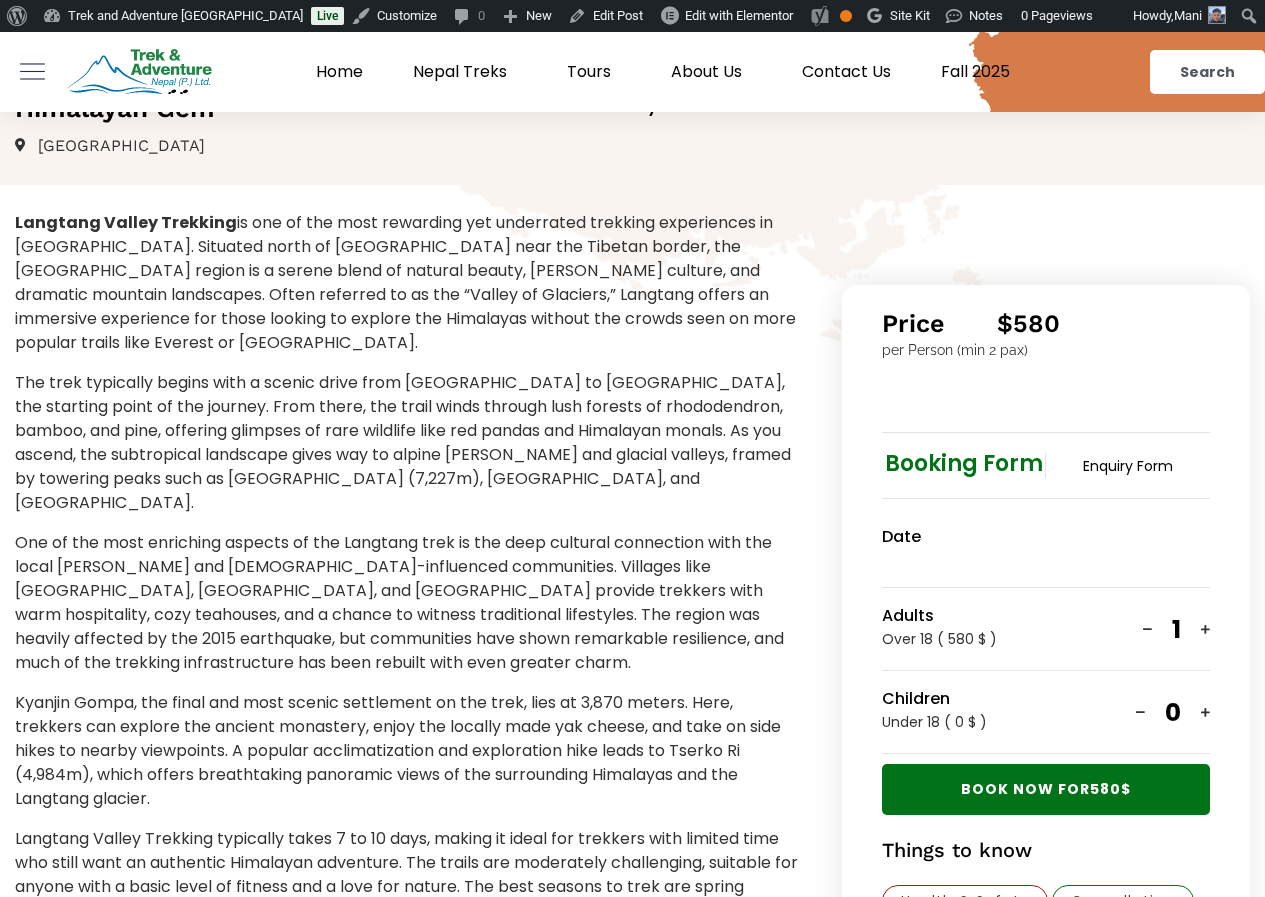 click on "One of the most enriching aspects of the Langtang trek is the deep cultural connection with the local Tamang and Tibetan-influenced communities. Villages like Lama Hotel, Langtang village, and Kyanjin Gompa provide trekkers with warm hospitality, cozy teahouses, and a chance to witness traditional lifestyles. The region was heavily affected by the 2015 earthquake, but communities have shown remarkable resilience, and much of the trekking infrastructure has been rebuilt with even greater charm." at bounding box center (408, 603) 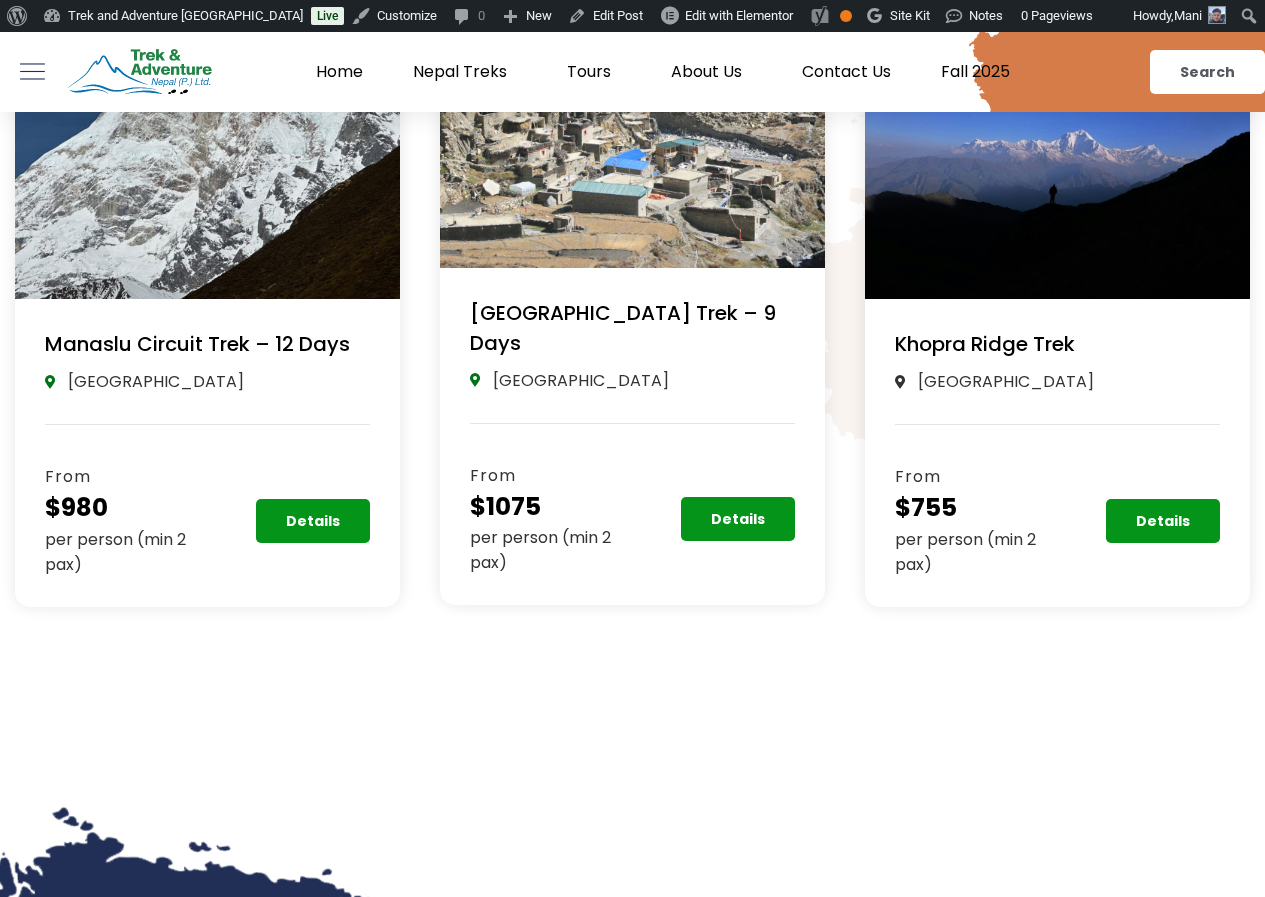 scroll, scrollTop: 8242, scrollLeft: 0, axis: vertical 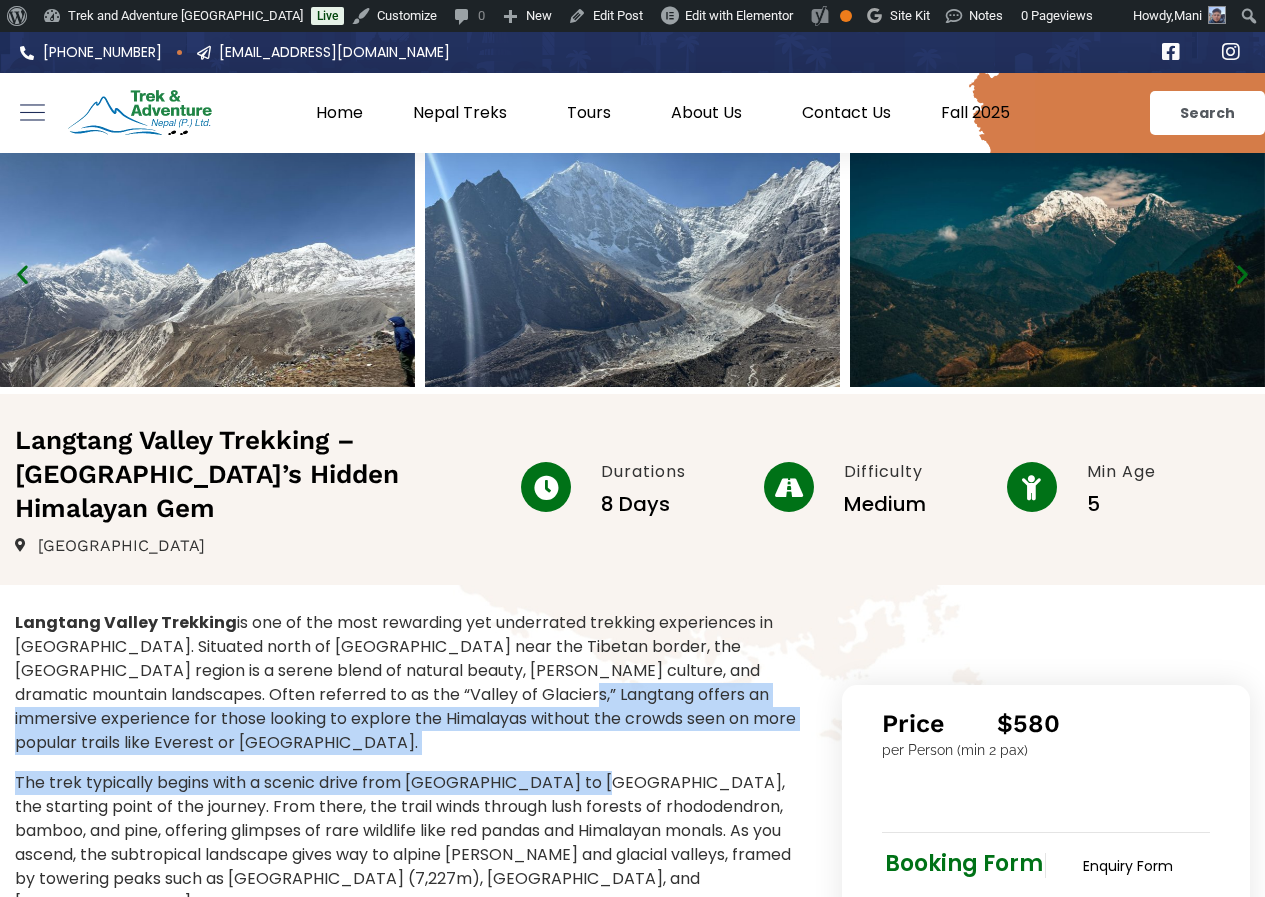 drag, startPoint x: 657, startPoint y: 742, endPoint x: 710, endPoint y: 747, distance: 53.235325 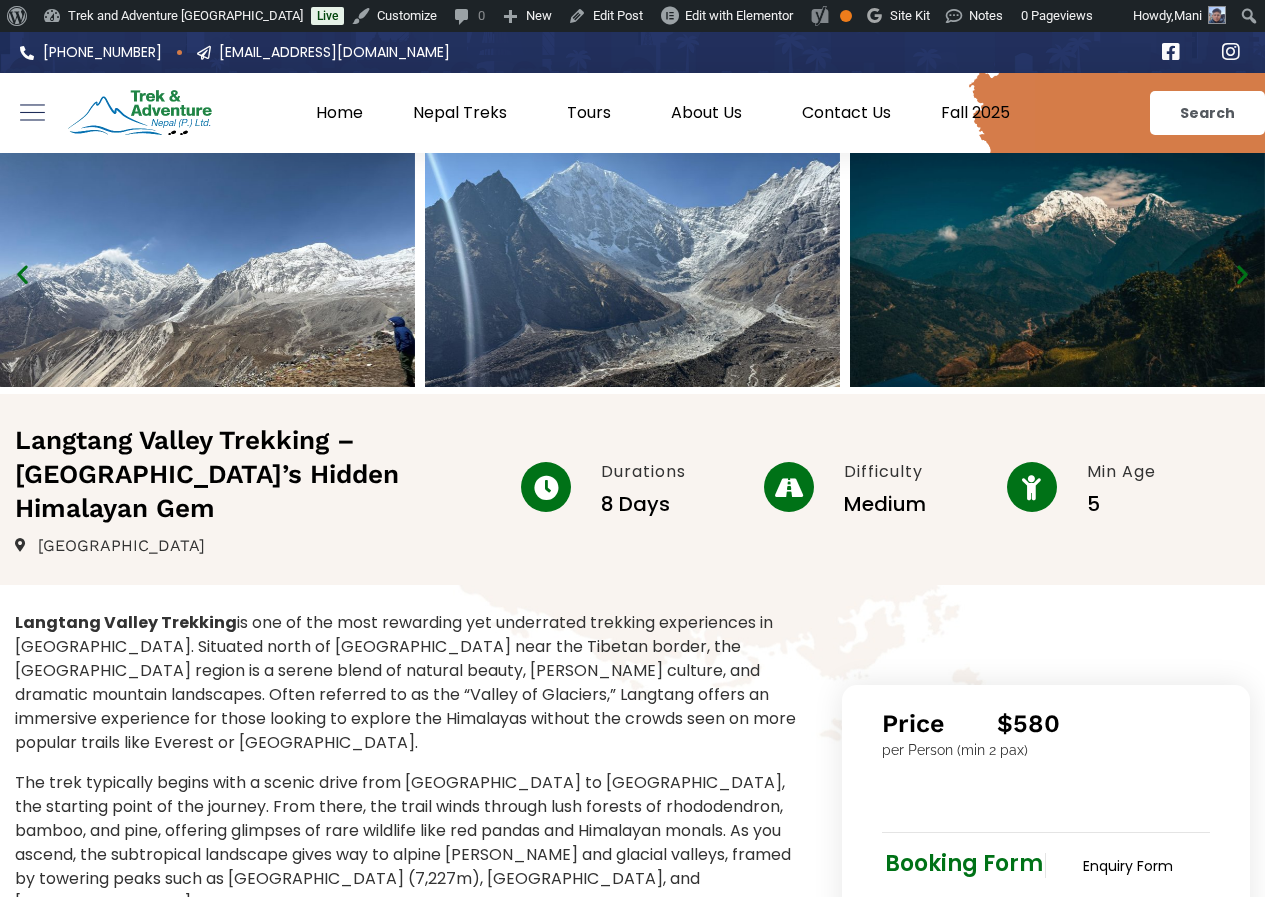 click on "The trek typically begins with a scenic drive from Kathmandu to Syabrubesi, the starting point of the journey. From there, the trail winds through lush forests of rhododendron, bamboo, and pine, offering glimpses of rare wildlife like red pandas and Himalayan monals. As you ascend, the subtropical landscape gives way to alpine meadows and glacial valleys, framed by towering peaks such as Langtang Lirung (7,227m), Dorje Lakpa, and Yala Peak." at bounding box center (408, 843) 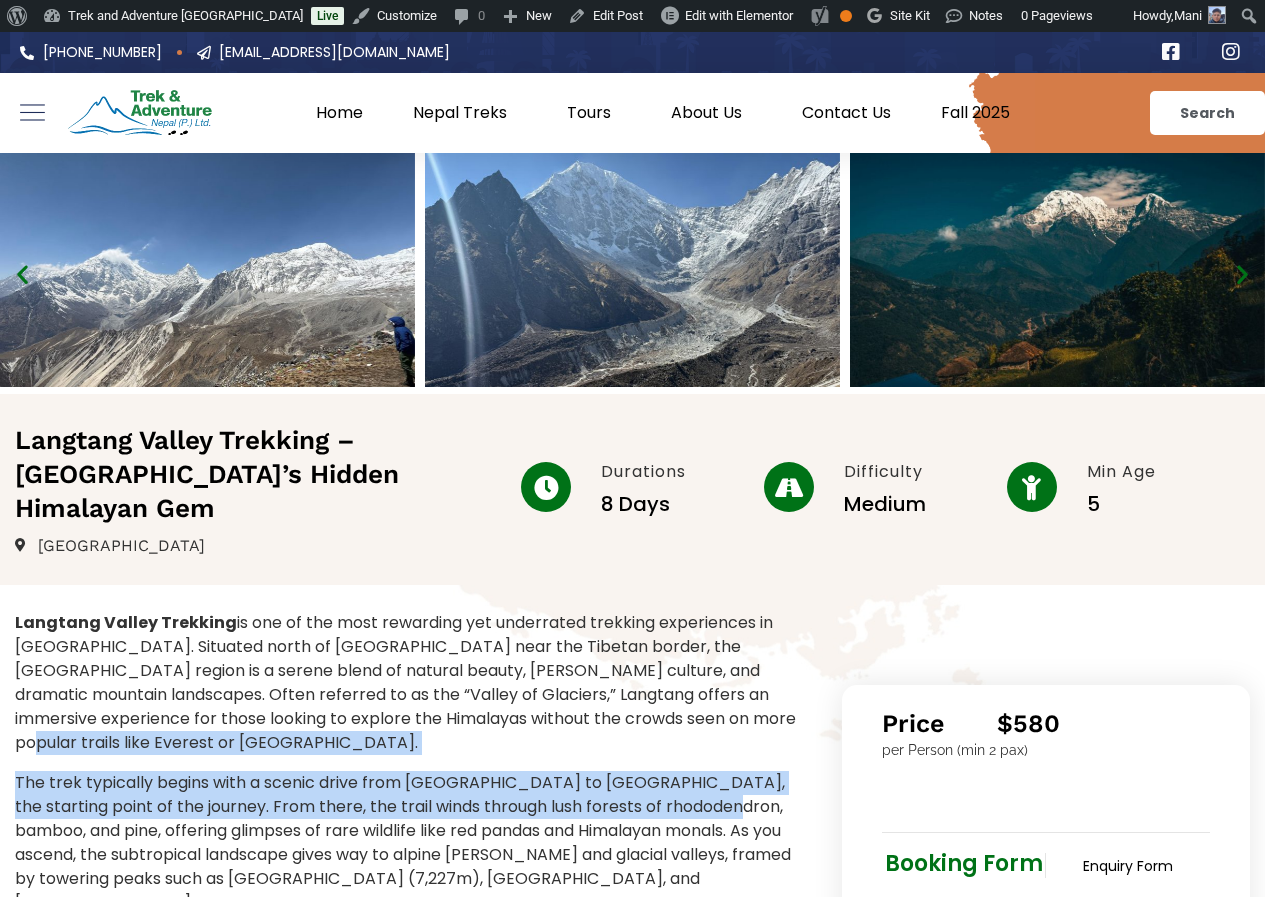 click on "Langtang Valley Trekking  is one of the most rewarding yet underrated trekking experiences in Nepal. Situated north of Kathmandu near the Tibetan border, the Langtang region is a serene blend of natural beauty, rich Tamang culture, and dramatic mountain landscapes. Often referred to as the “Valley of Glaciers,” Langtang offers an immersive experience for those looking to explore the Himalayas without the crowds seen on more popular trails like Everest or Annapurna.
The trek typically begins with a scenic drive from Kathmandu to Syabrubesi, the starting point of the journey. From there, the trail winds through lush forests of rhododendron, bamboo, and pine, offering glimpses of rare wildlife like red pandas and Himalayan monals. As you ascend, the subtropical landscape gives way to alpine meadows and glacial valleys, framed by towering peaks such as Langtang Lirung (7,227m), Dorje Lakpa, and Yala Peak.
Highlights Of Langtang Valley Trekking
Scenic Beauty:
Unique Landscapes:" at bounding box center (408, 1600) 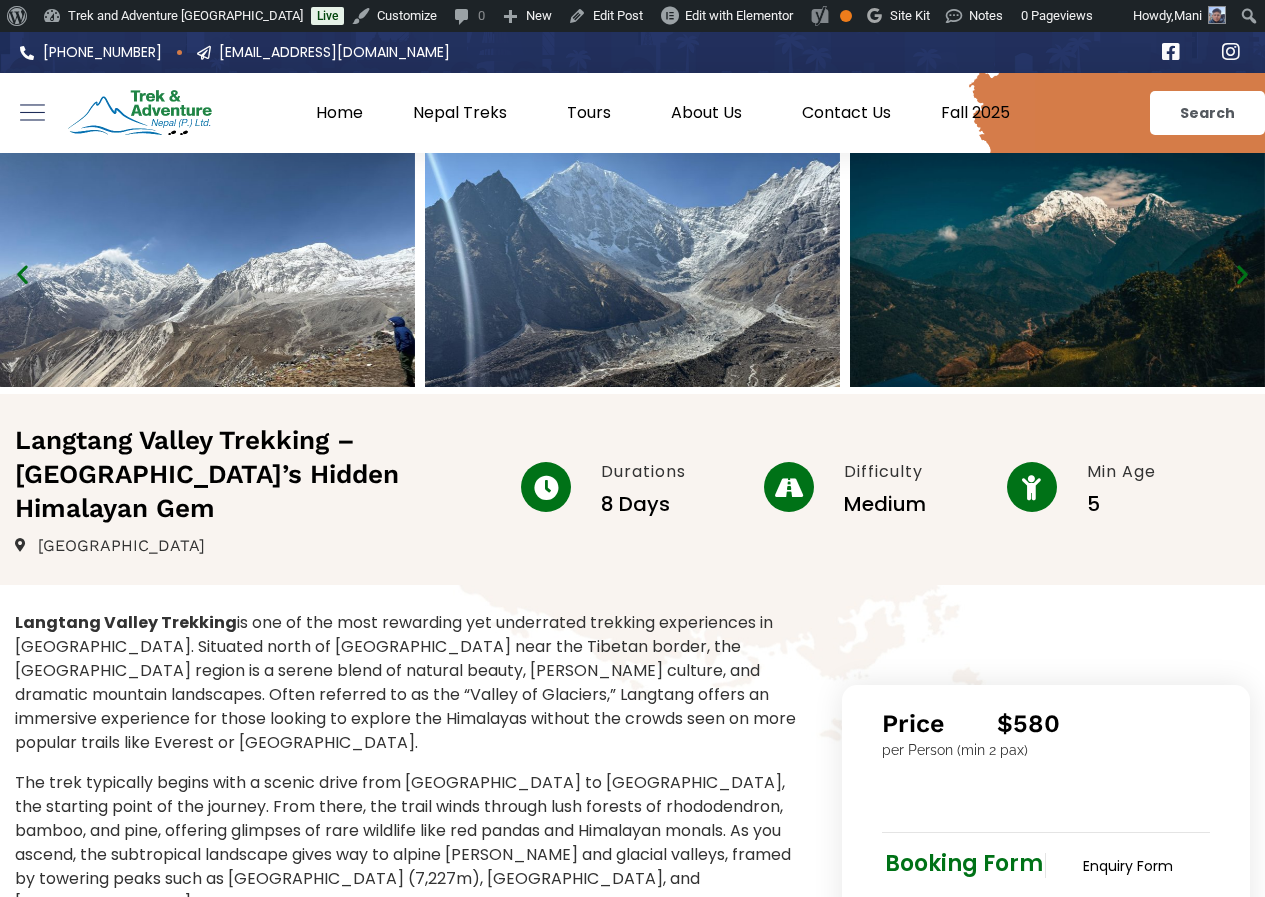 click on "Langtang Valley Trekking  is one of the most rewarding yet underrated trekking experiences in Nepal. Situated north of Kathmandu near the Tibetan border, the Langtang region is a serene blend of natural beauty, rich Tamang culture, and dramatic mountain landscapes. Often referred to as the “Valley of Glaciers,” Langtang offers an immersive experience for those looking to explore the Himalayas without the crowds seen on more popular trails like Everest or Annapurna." at bounding box center [408, 683] 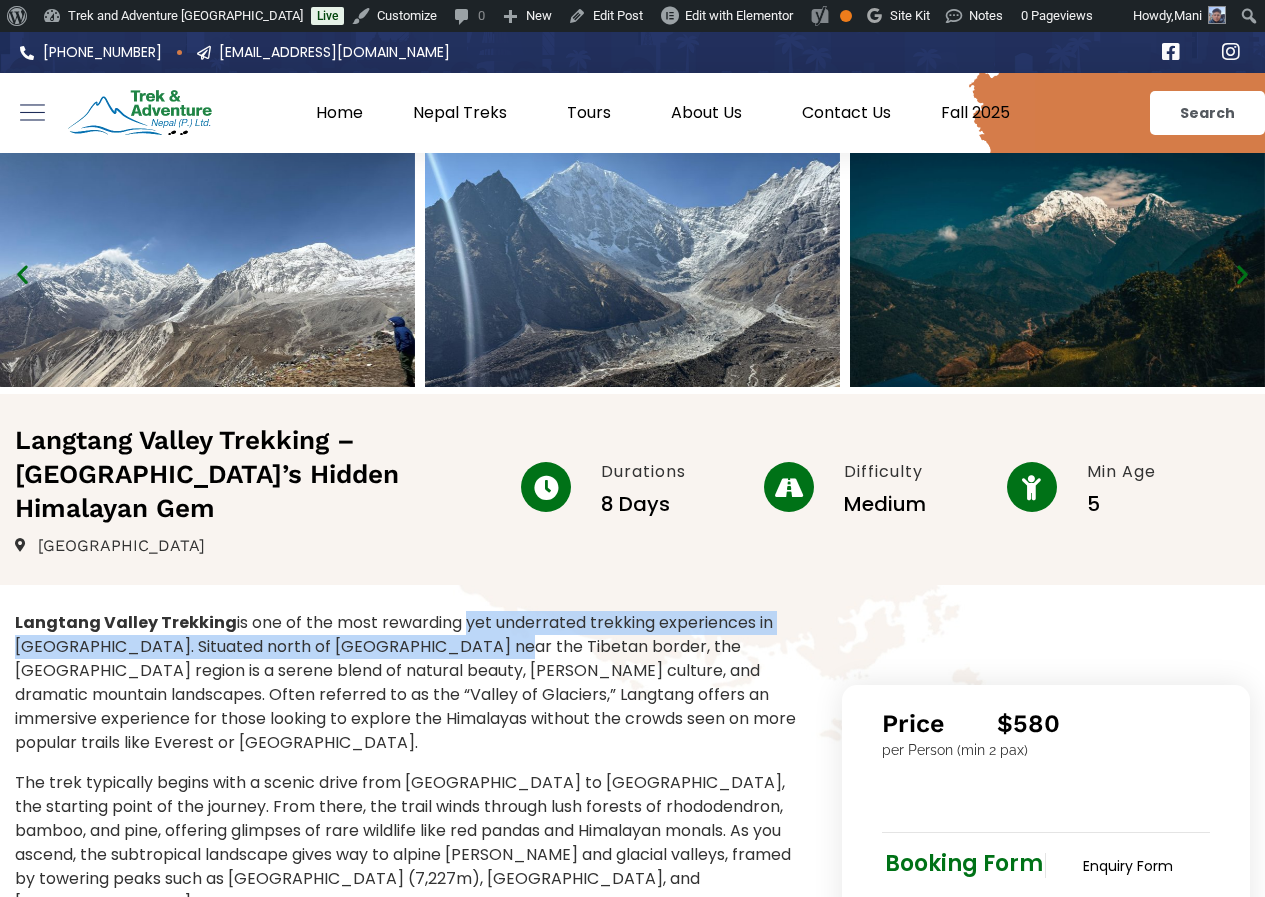 drag, startPoint x: 459, startPoint y: 595, endPoint x: 603, endPoint y: 673, distance: 163.76813 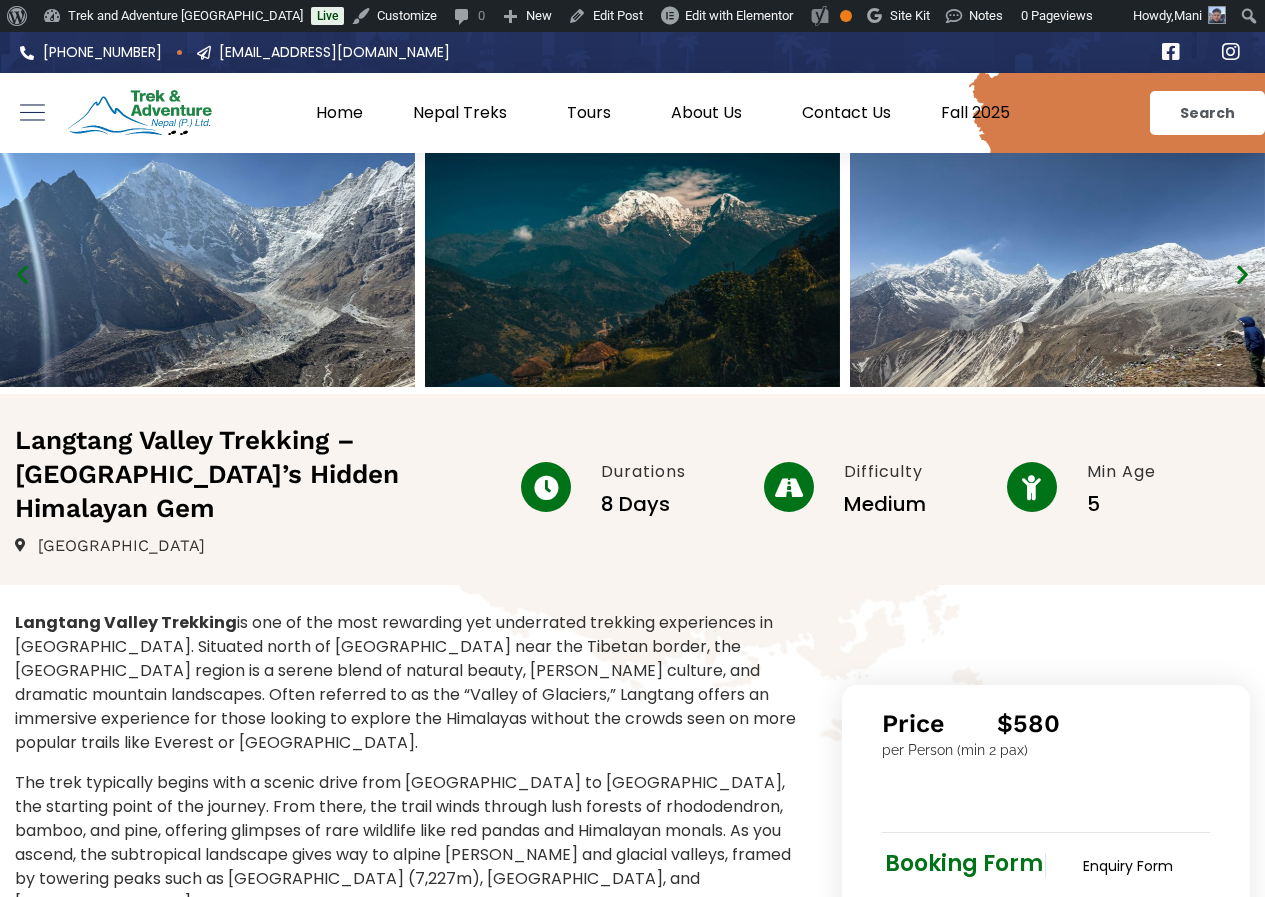 click on "Langtang Valley Trekking  is one of the most rewarding yet underrated trekking experiences in Nepal. Situated north of Kathmandu near the Tibetan border, the Langtang region is a serene blend of natural beauty, rich Tamang culture, and dramatic mountain landscapes. Often referred to as the “Valley of Glaciers,” Langtang offers an immersive experience for those looking to explore the Himalayas without the crowds seen on more popular trails like Everest or Annapurna." at bounding box center [408, 683] 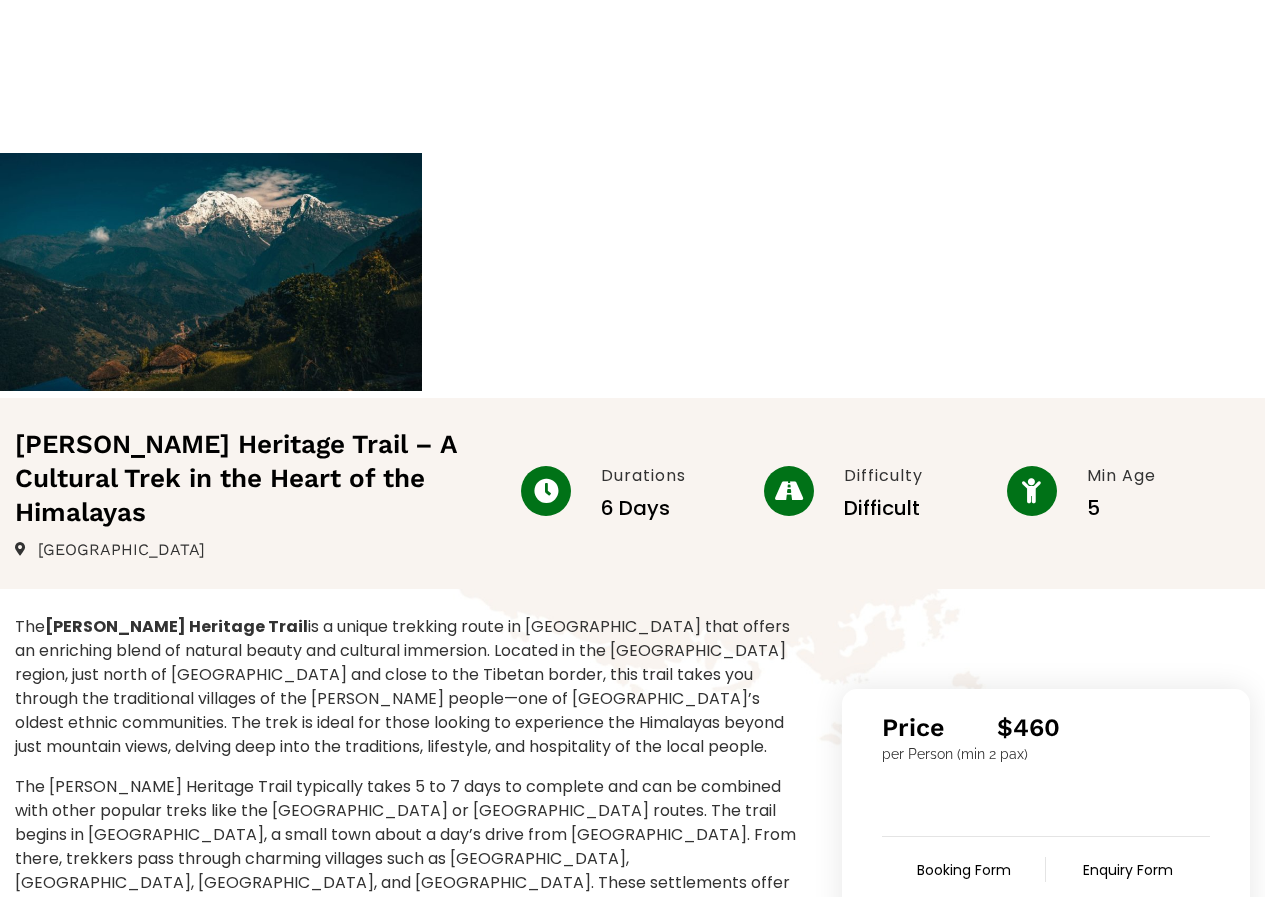 scroll, scrollTop: 0, scrollLeft: 0, axis: both 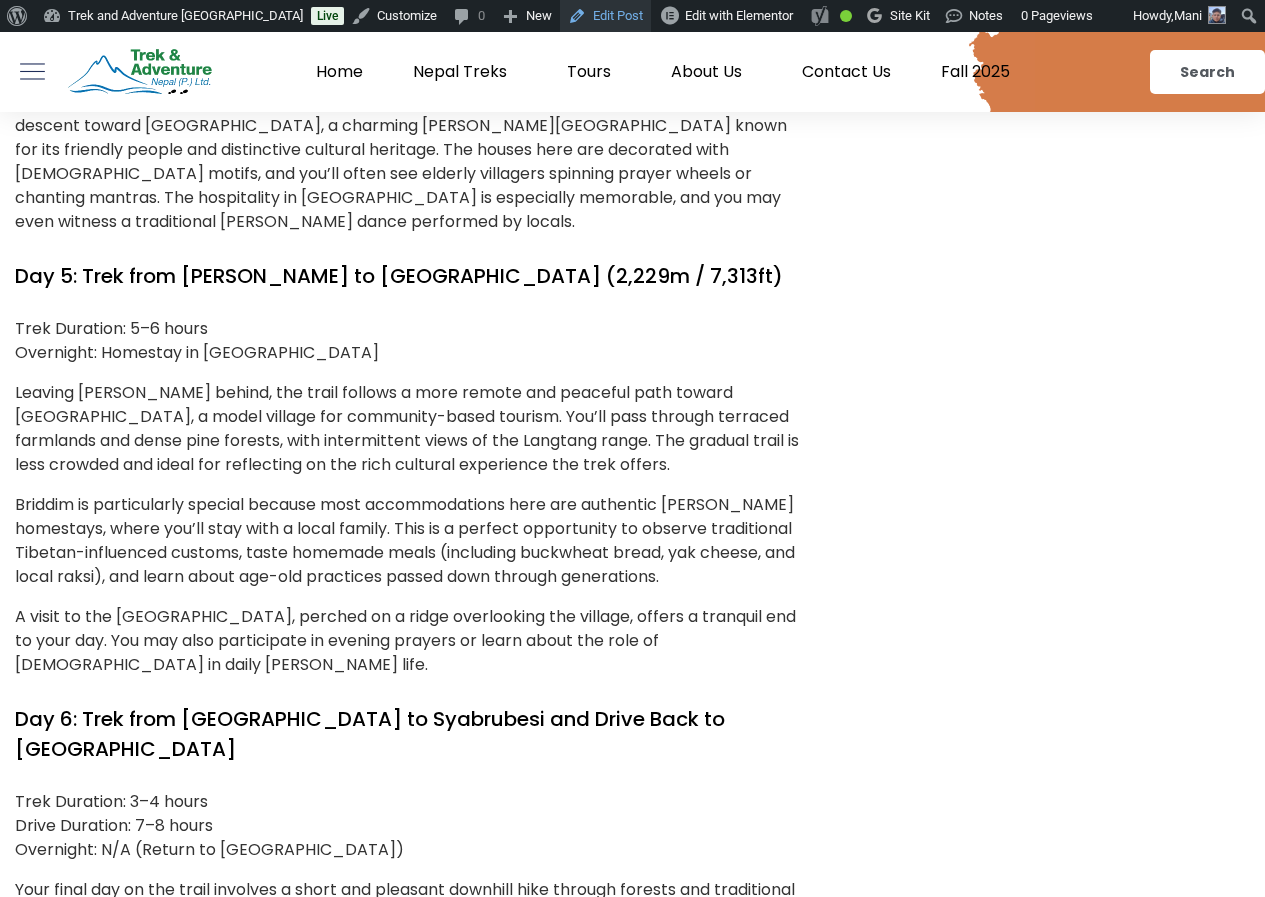 click on "Edit Post" at bounding box center (605, 16) 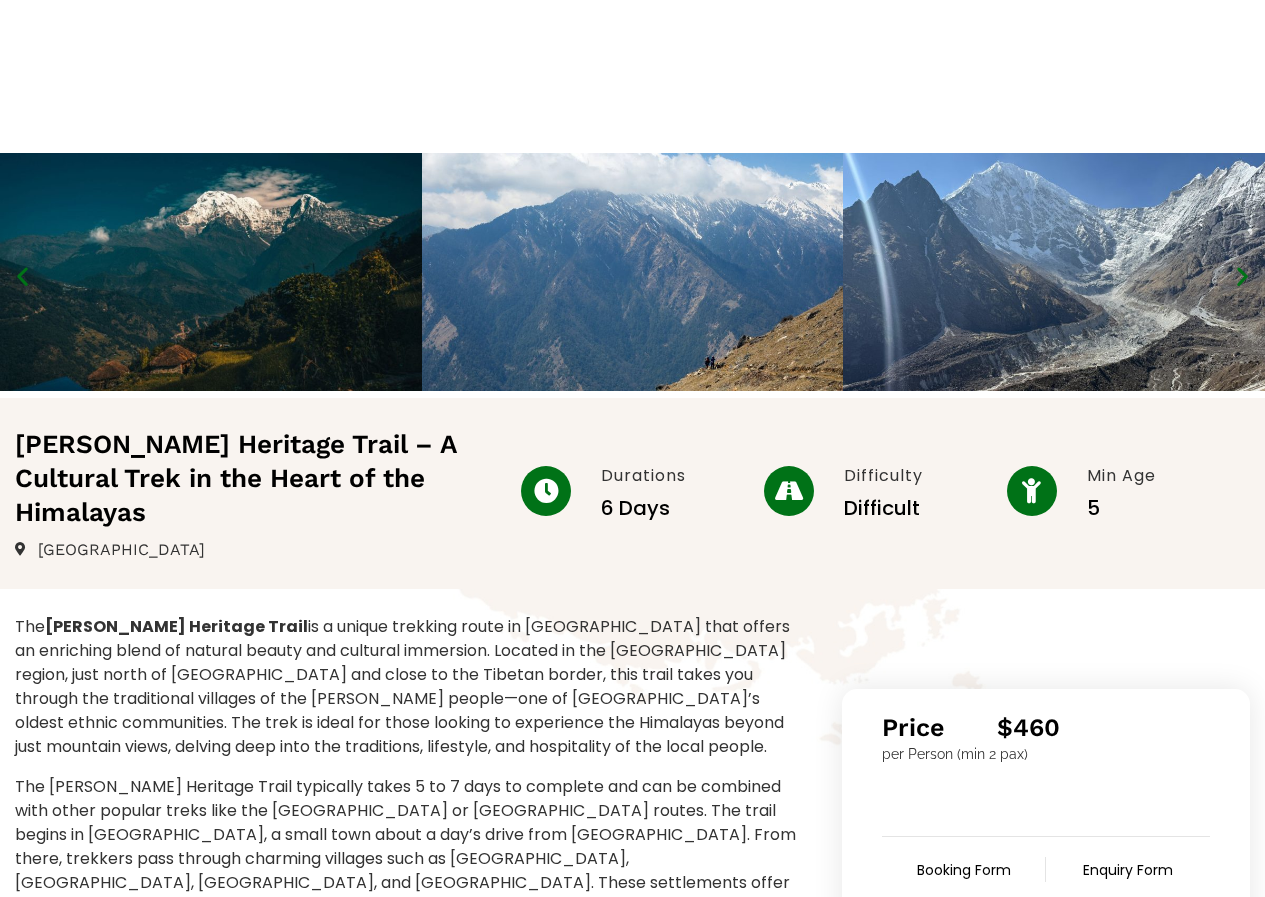 scroll, scrollTop: 0, scrollLeft: 0, axis: both 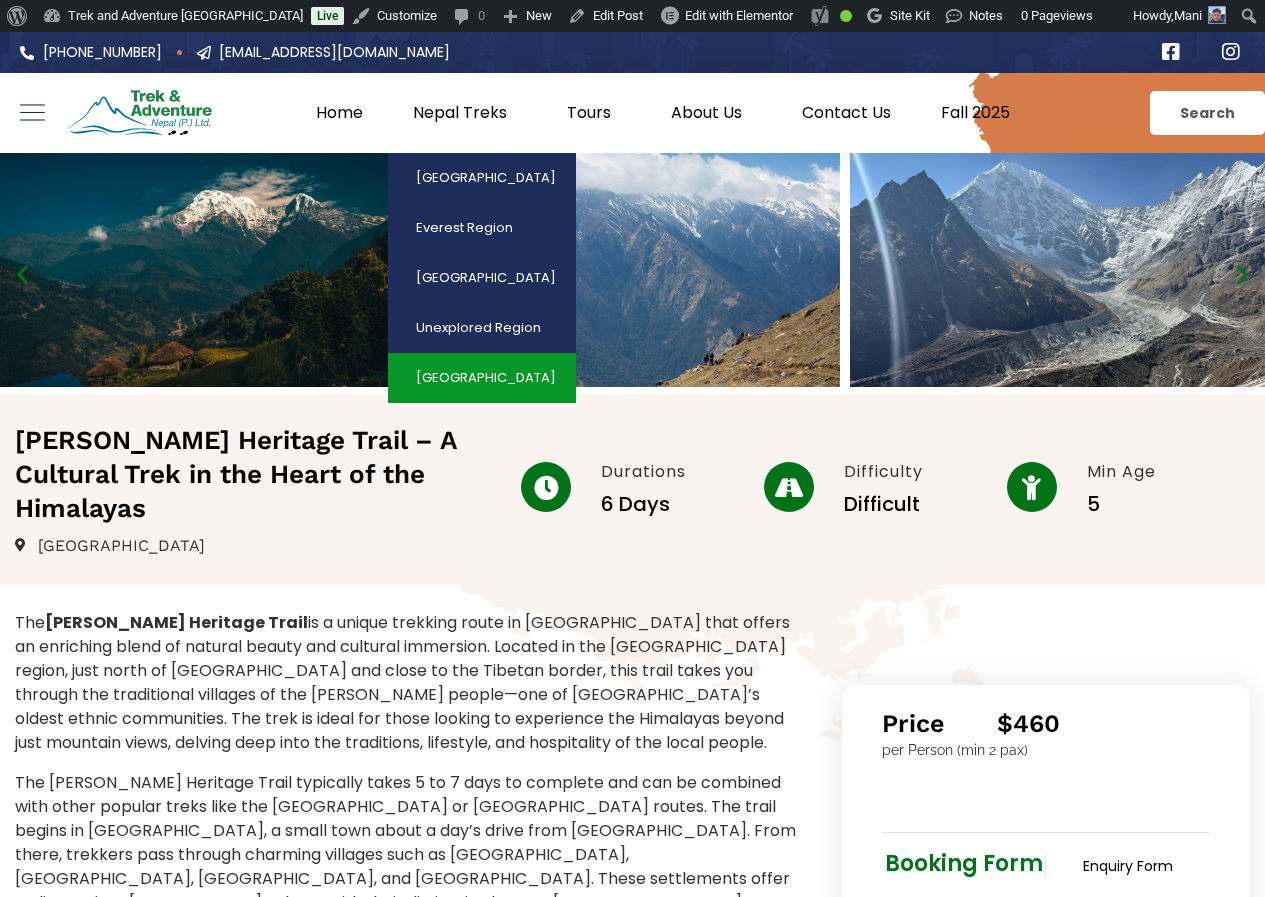 click on "[GEOGRAPHIC_DATA]" 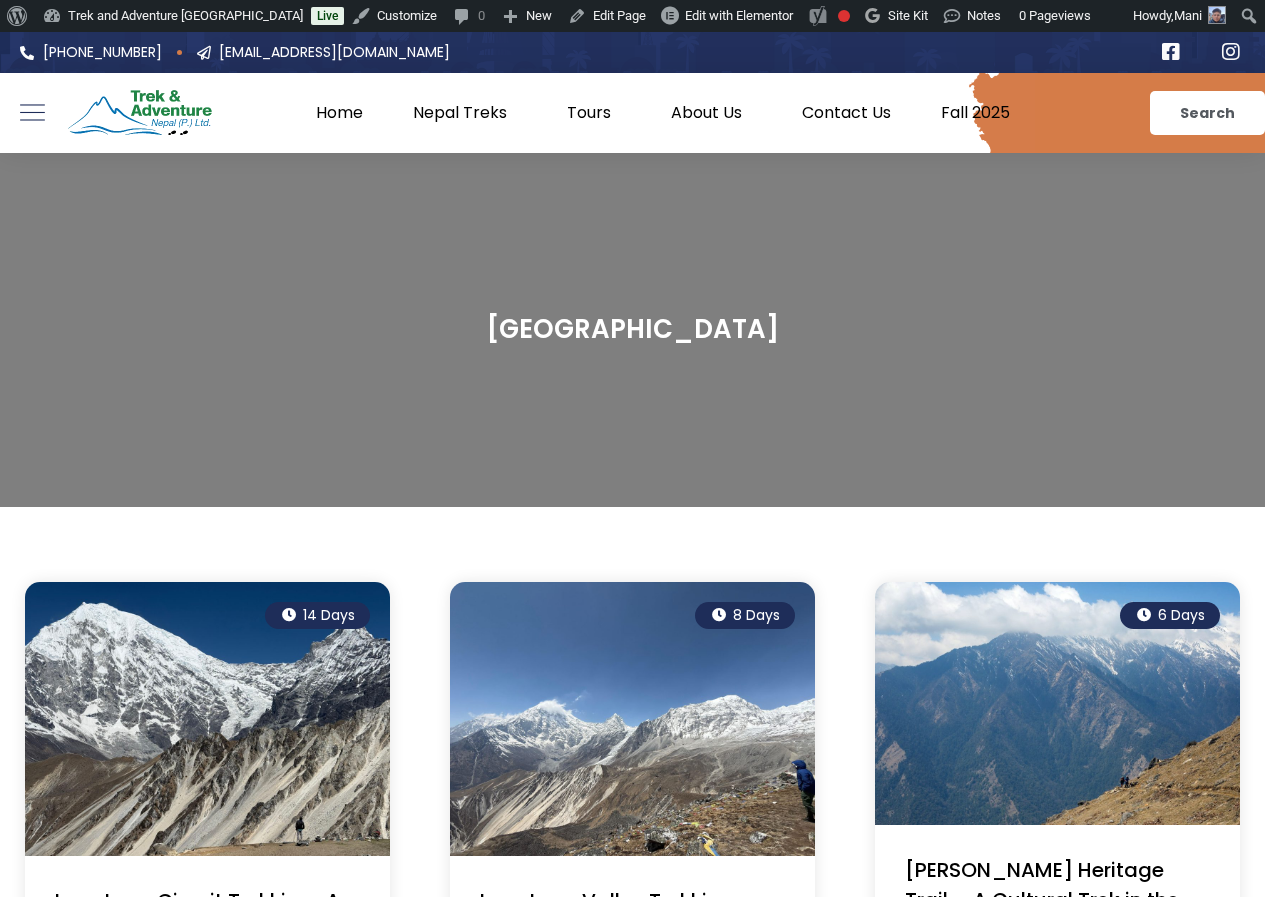 scroll, scrollTop: 0, scrollLeft: 0, axis: both 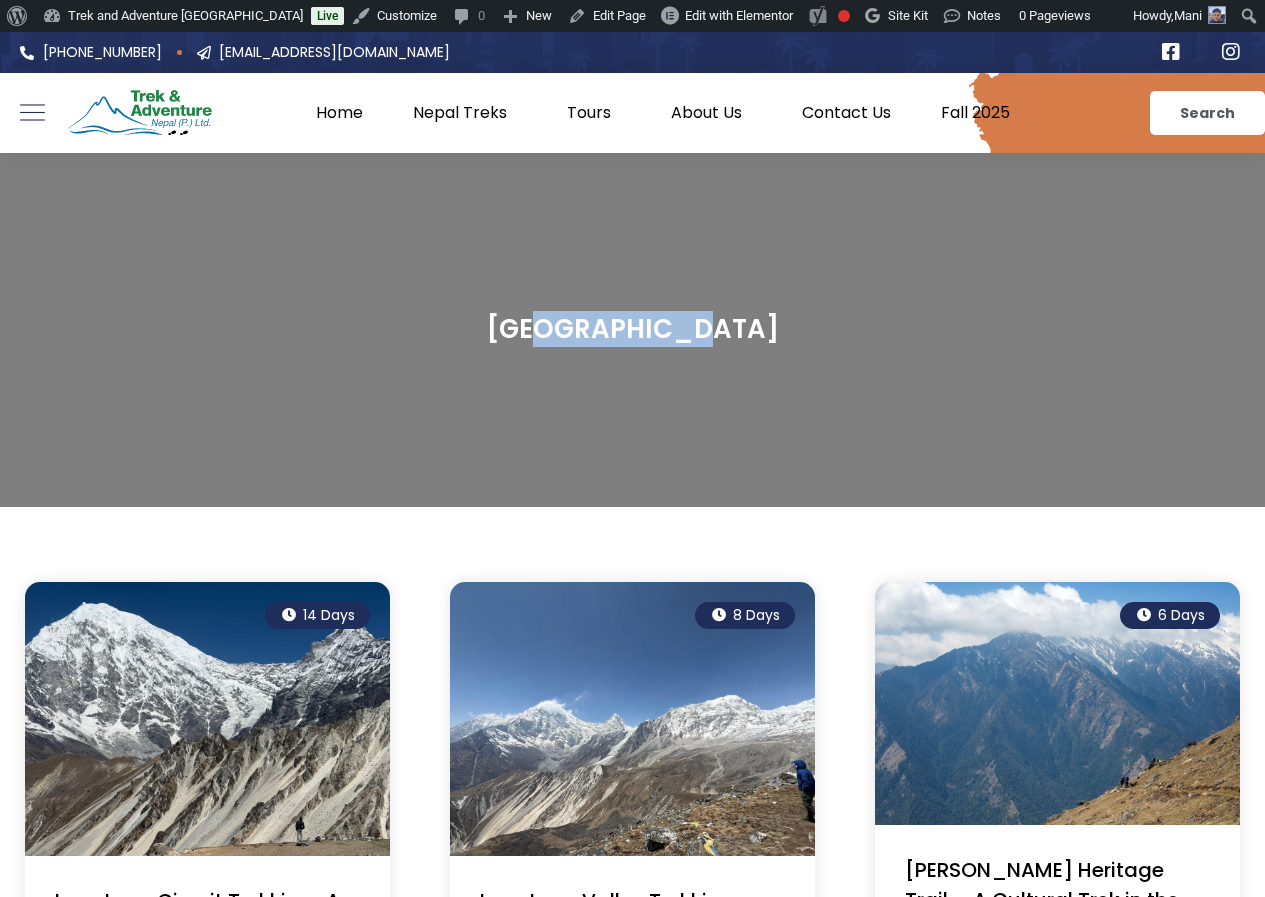 drag, startPoint x: 564, startPoint y: 332, endPoint x: 962, endPoint y: 335, distance: 398.0113 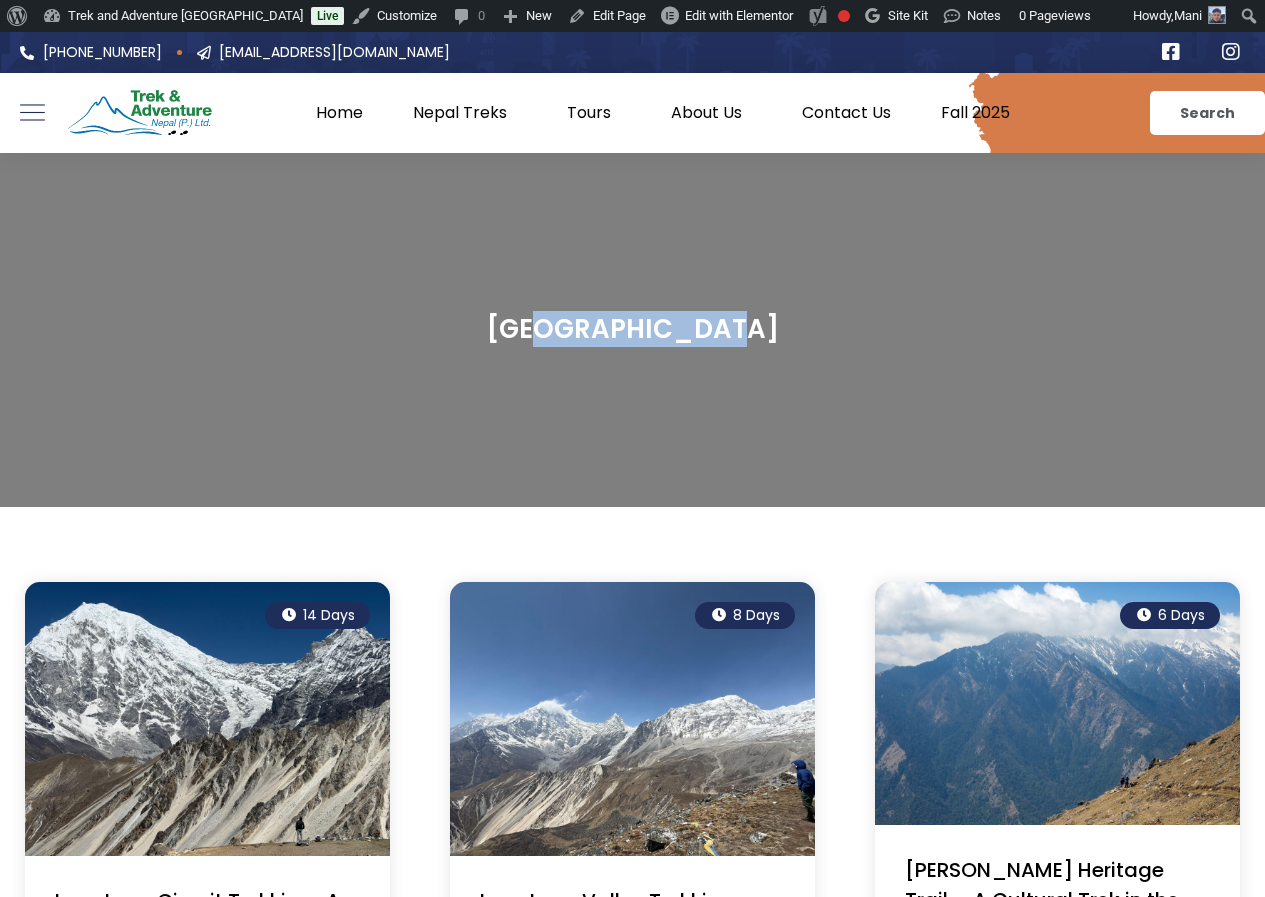 click on "[GEOGRAPHIC_DATA]" at bounding box center (632, 330) 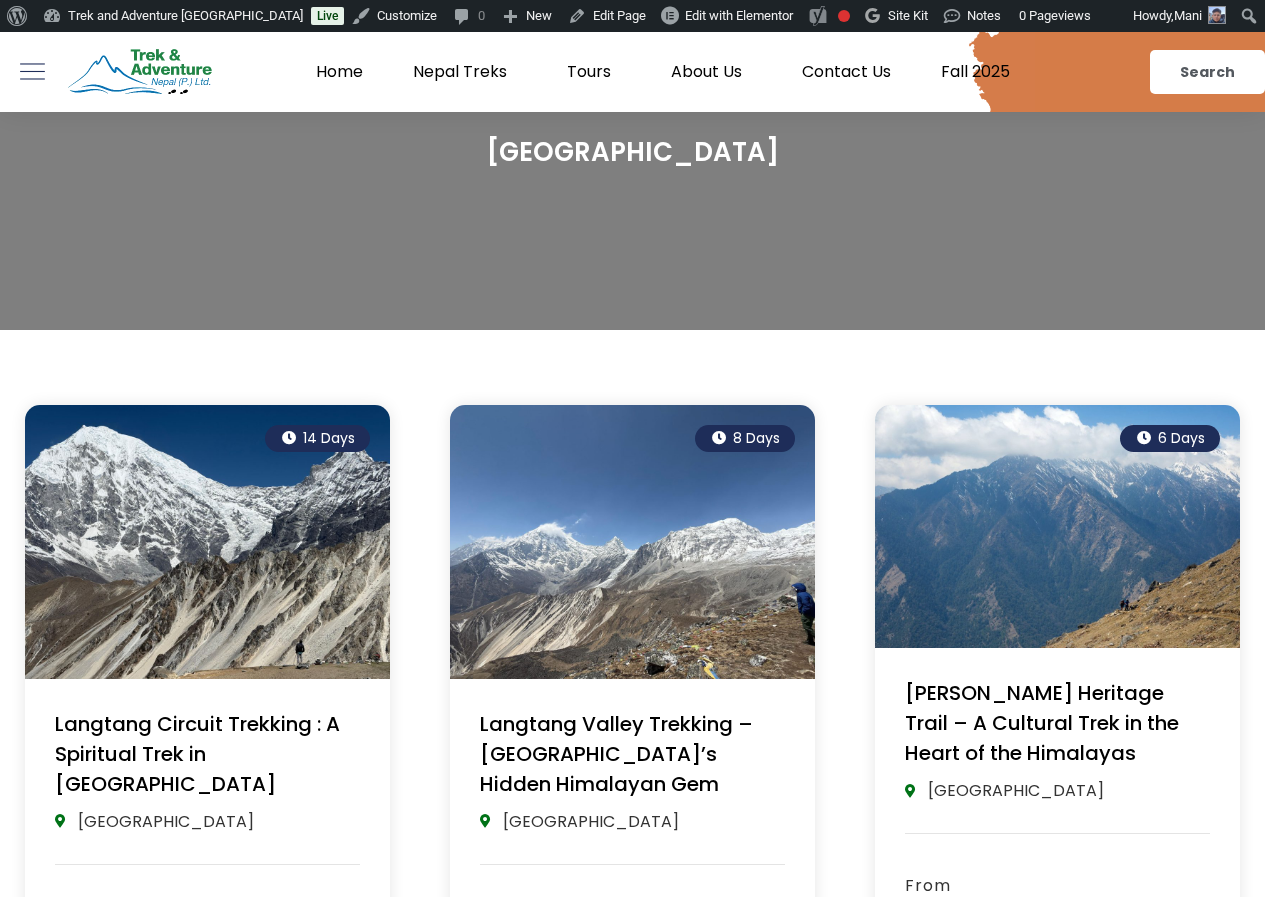 scroll, scrollTop: 0, scrollLeft: 0, axis: both 